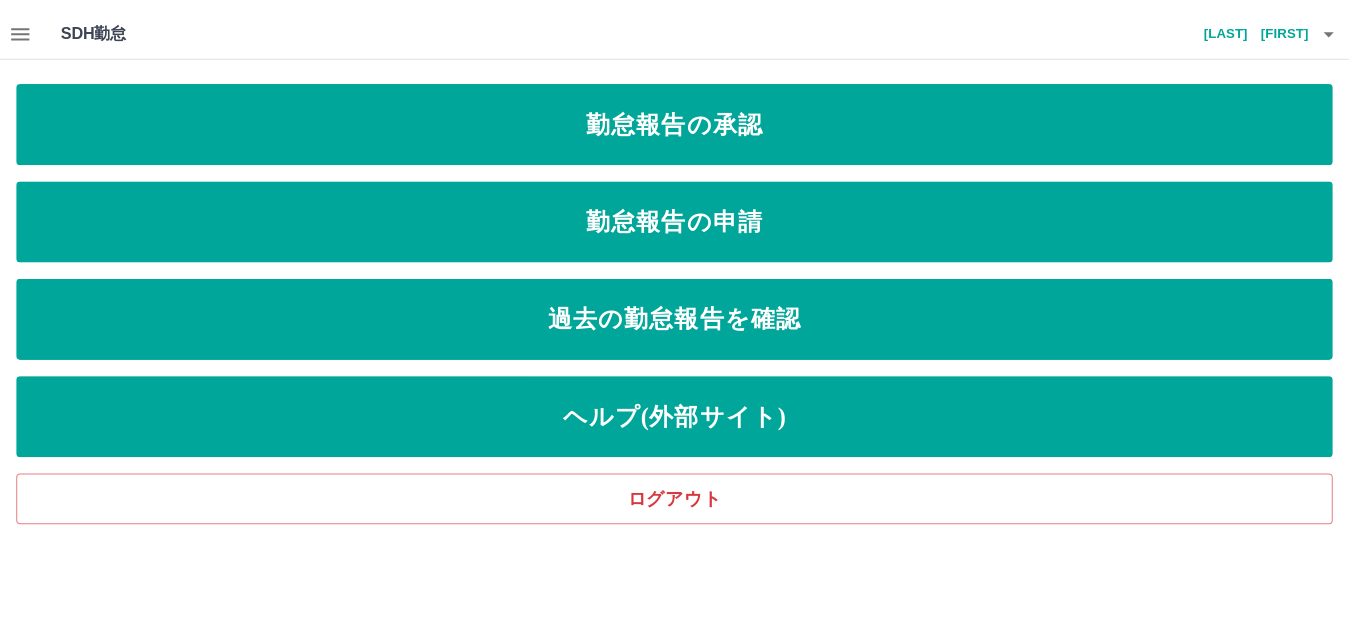 scroll, scrollTop: 0, scrollLeft: 0, axis: both 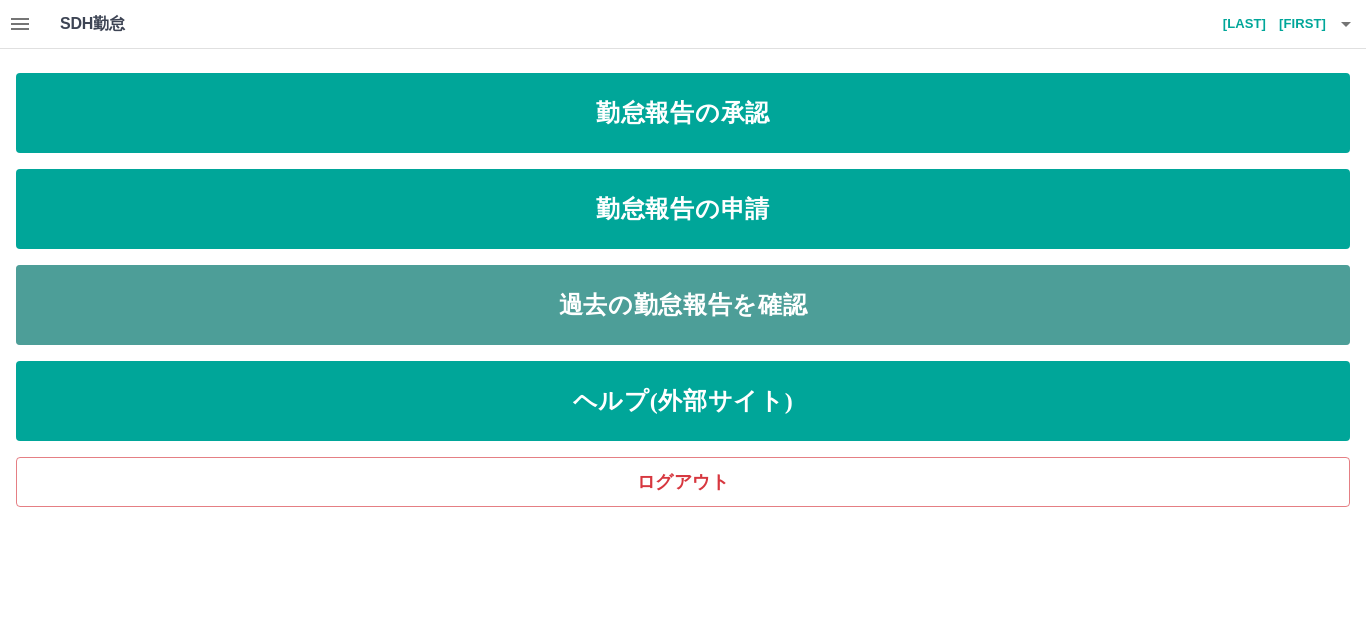 click on "過去の勤怠報告を確認" at bounding box center (683, 305) 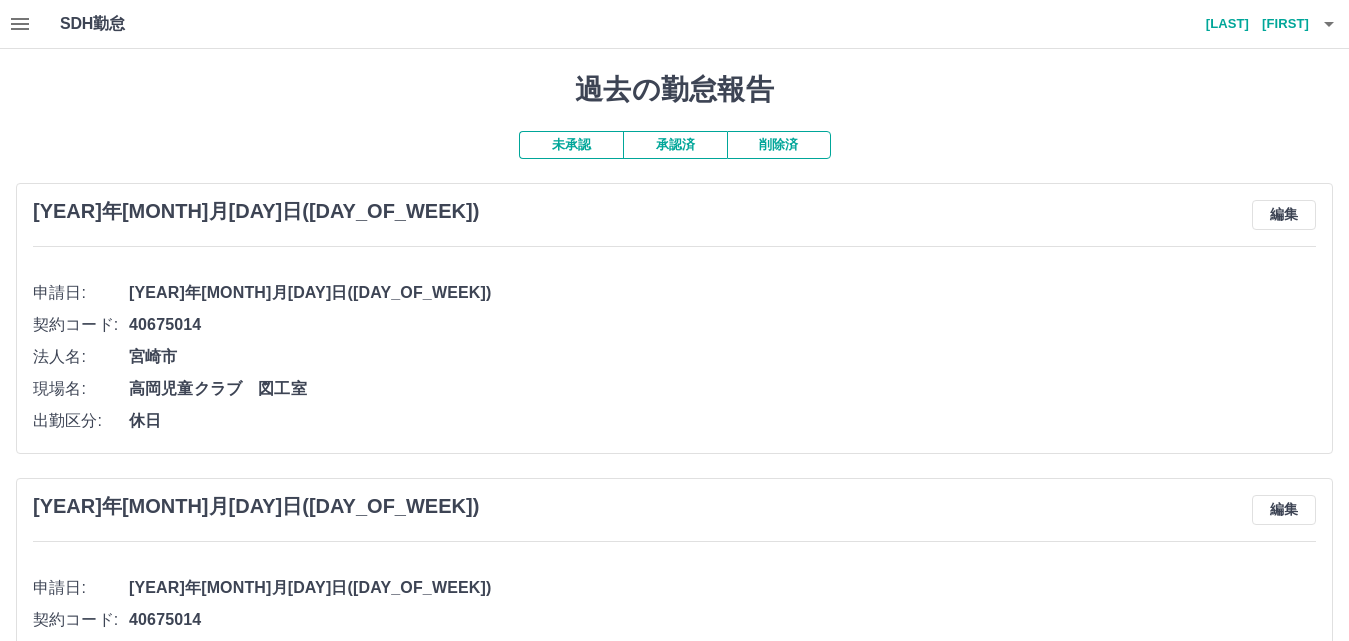 click on "承認済" at bounding box center (675, 145) 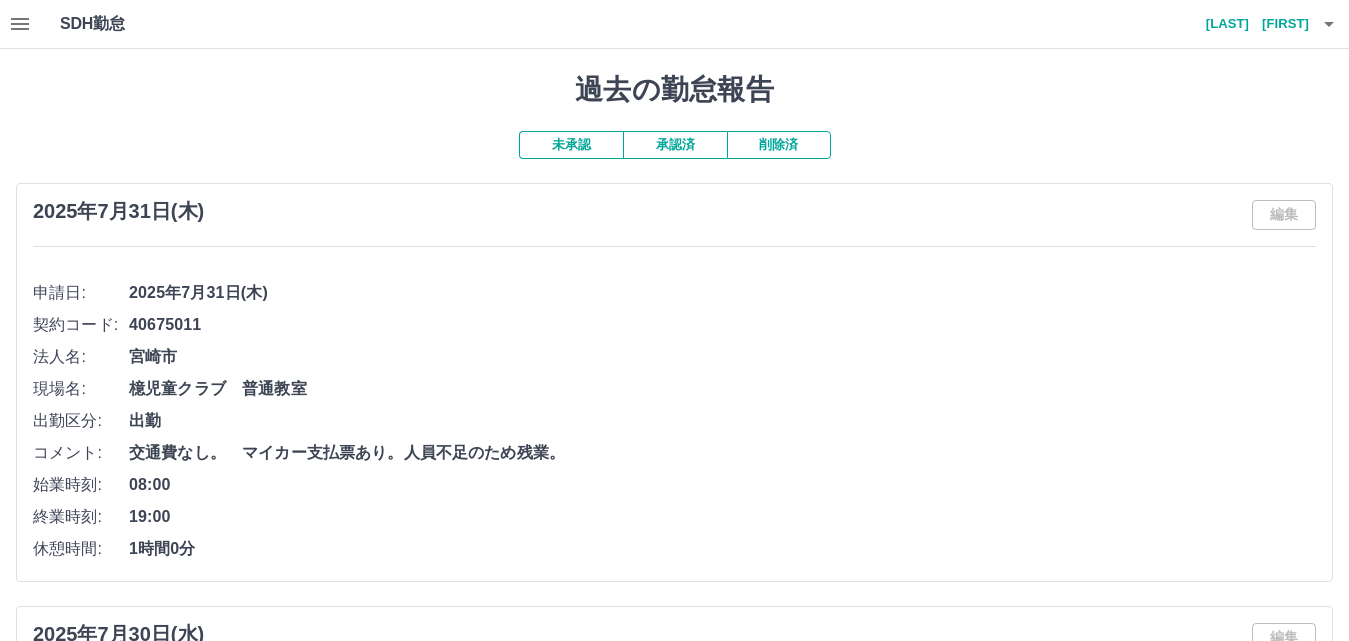 click on "未承認" at bounding box center (571, 145) 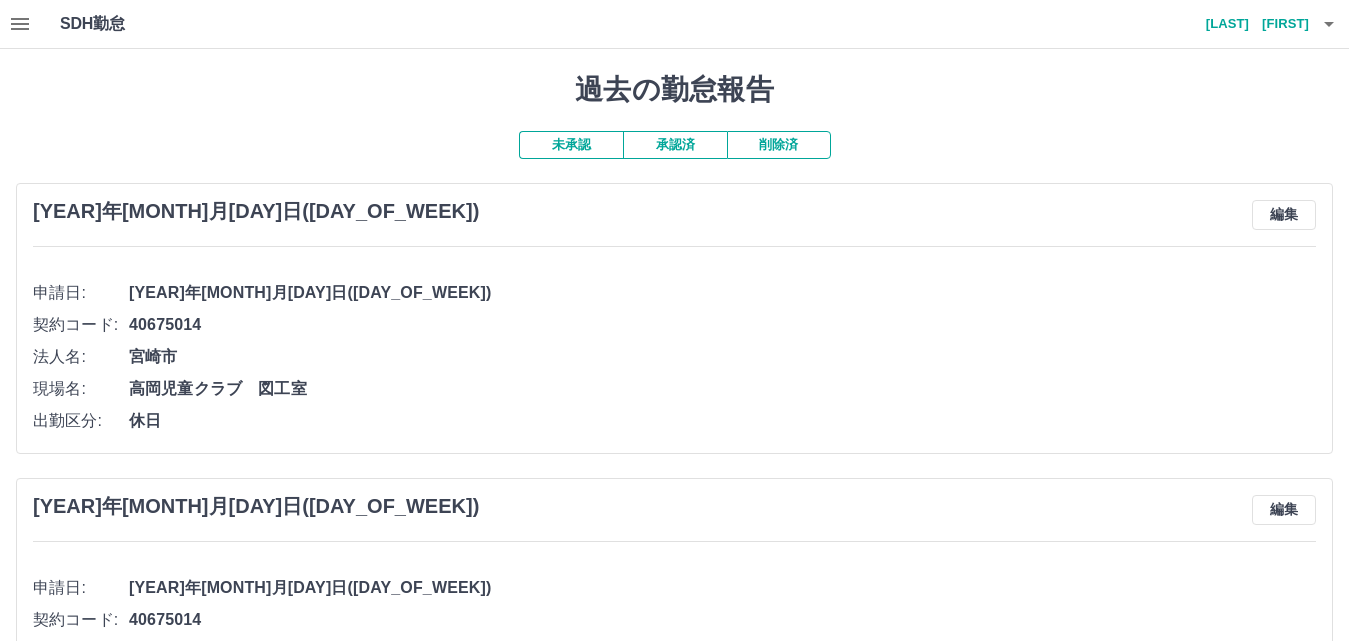 click on "承認済" at bounding box center [675, 145] 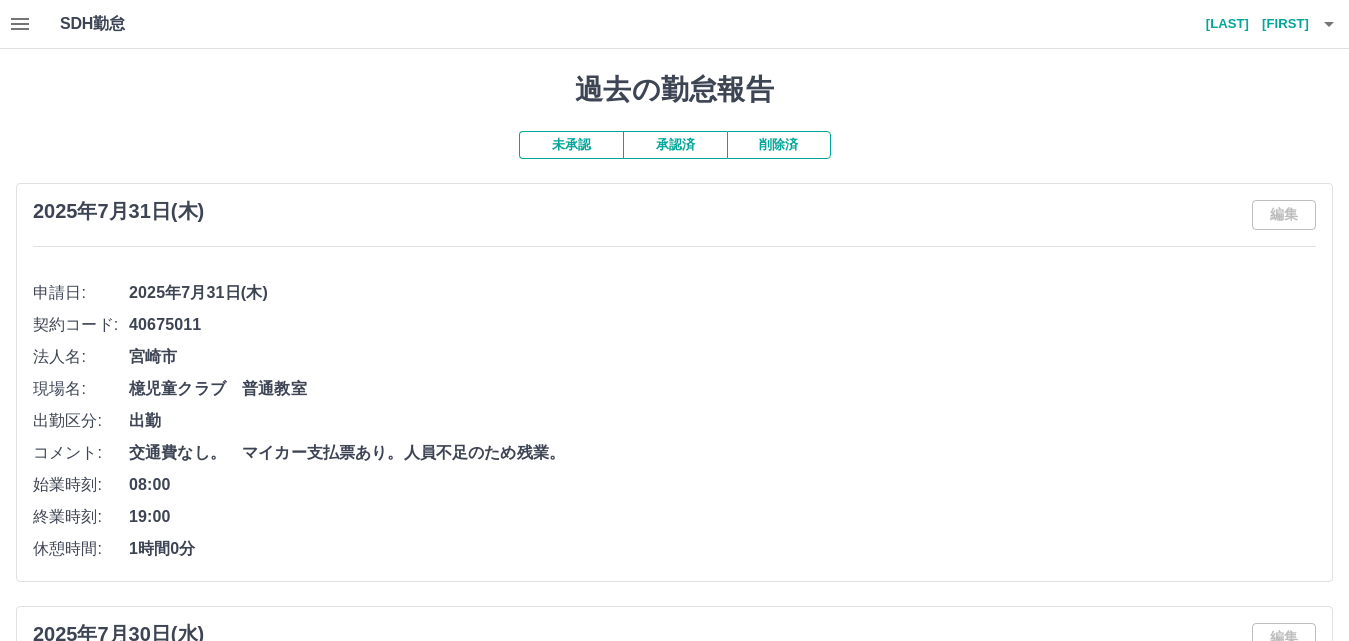 click on "未承認" at bounding box center (571, 145) 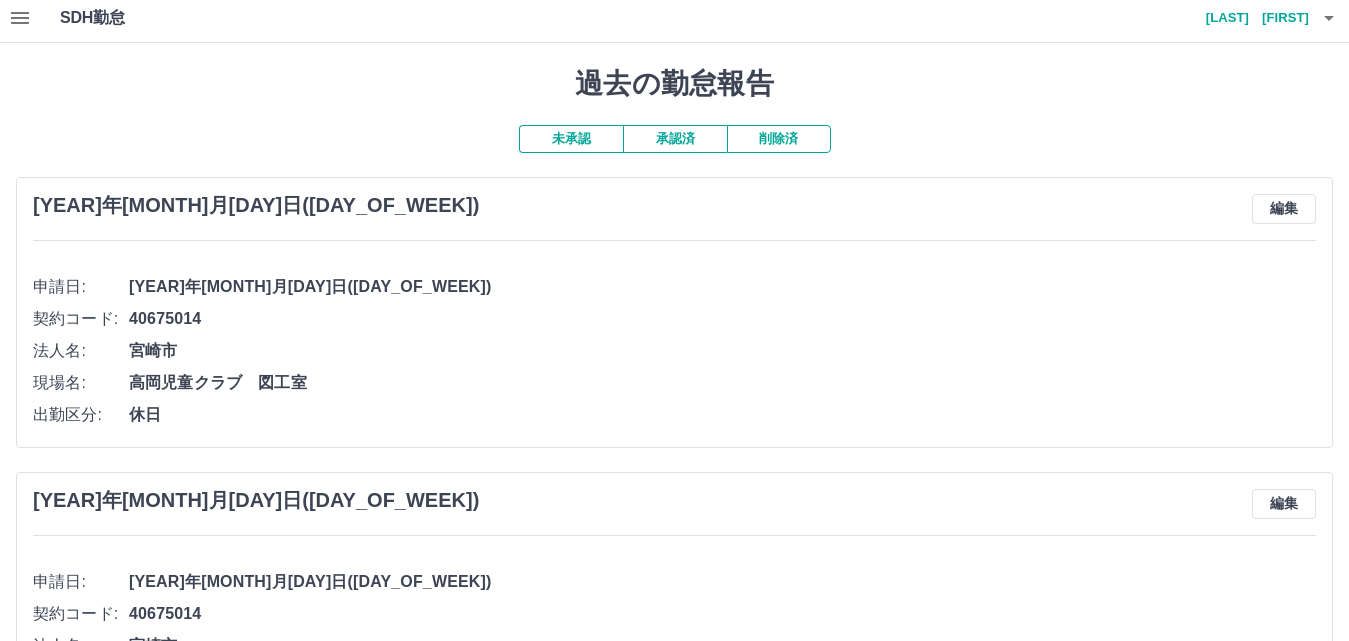 scroll, scrollTop: 0, scrollLeft: 0, axis: both 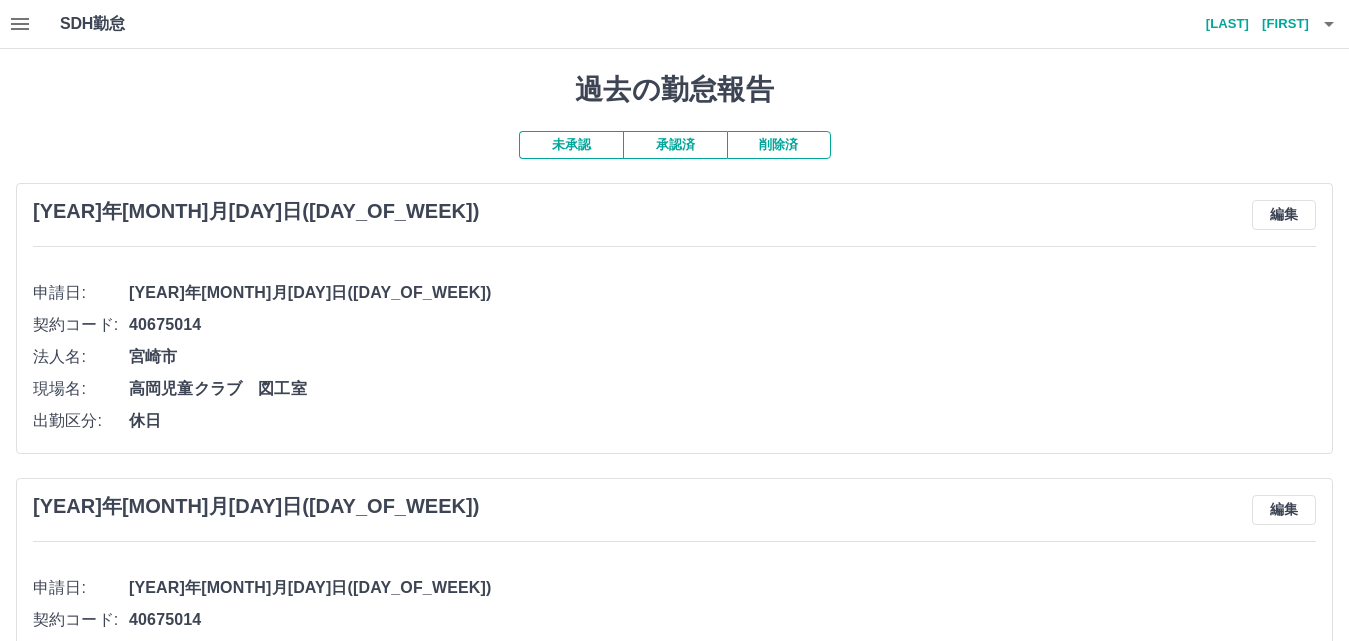 click at bounding box center (20, 24) 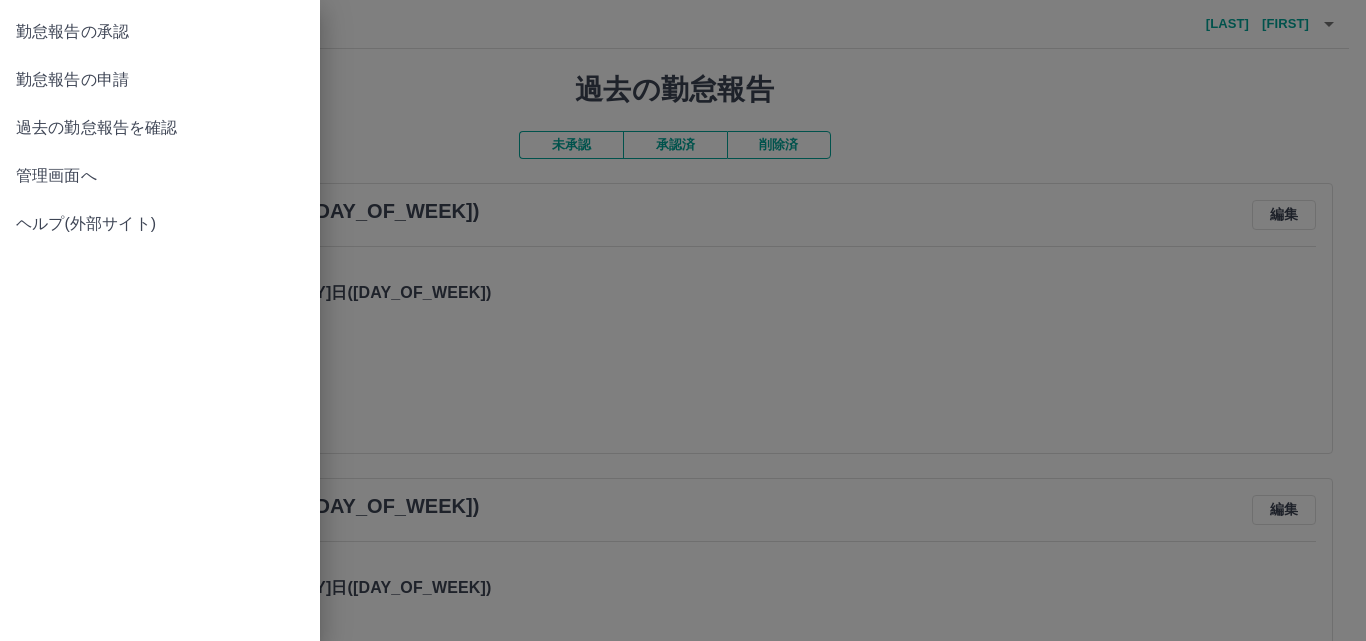 click on "管理画面へ" at bounding box center (160, 176) 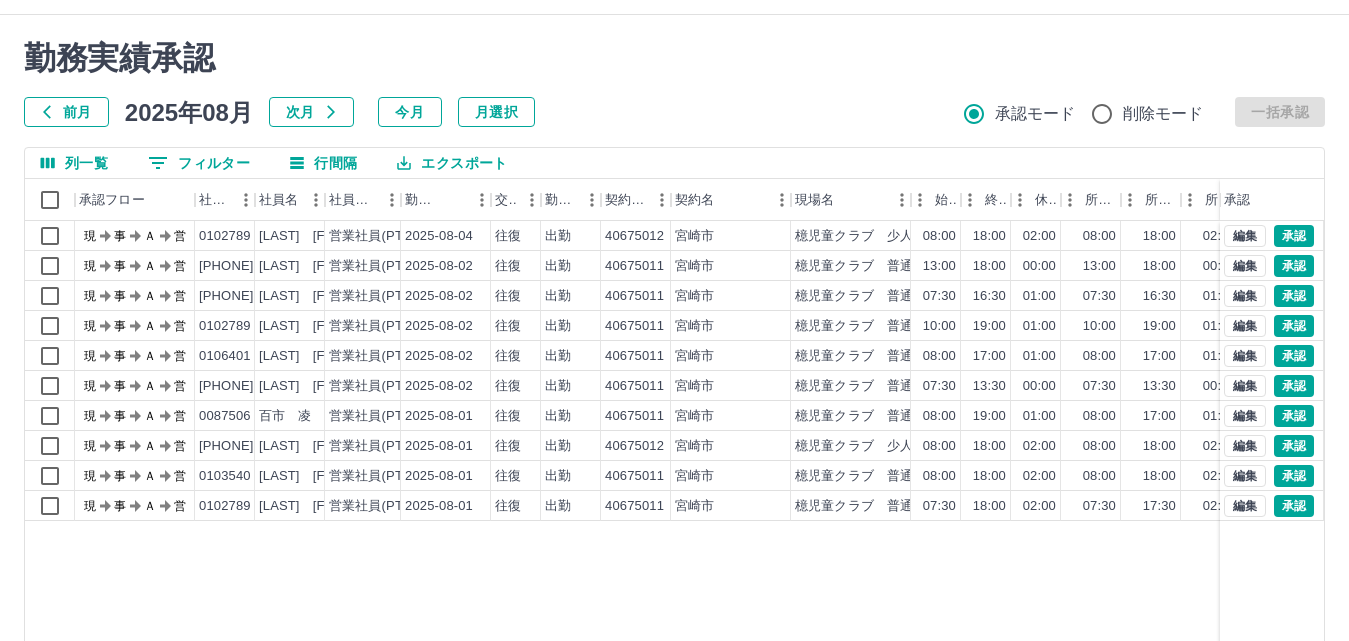 scroll, scrollTop: 0, scrollLeft: 0, axis: both 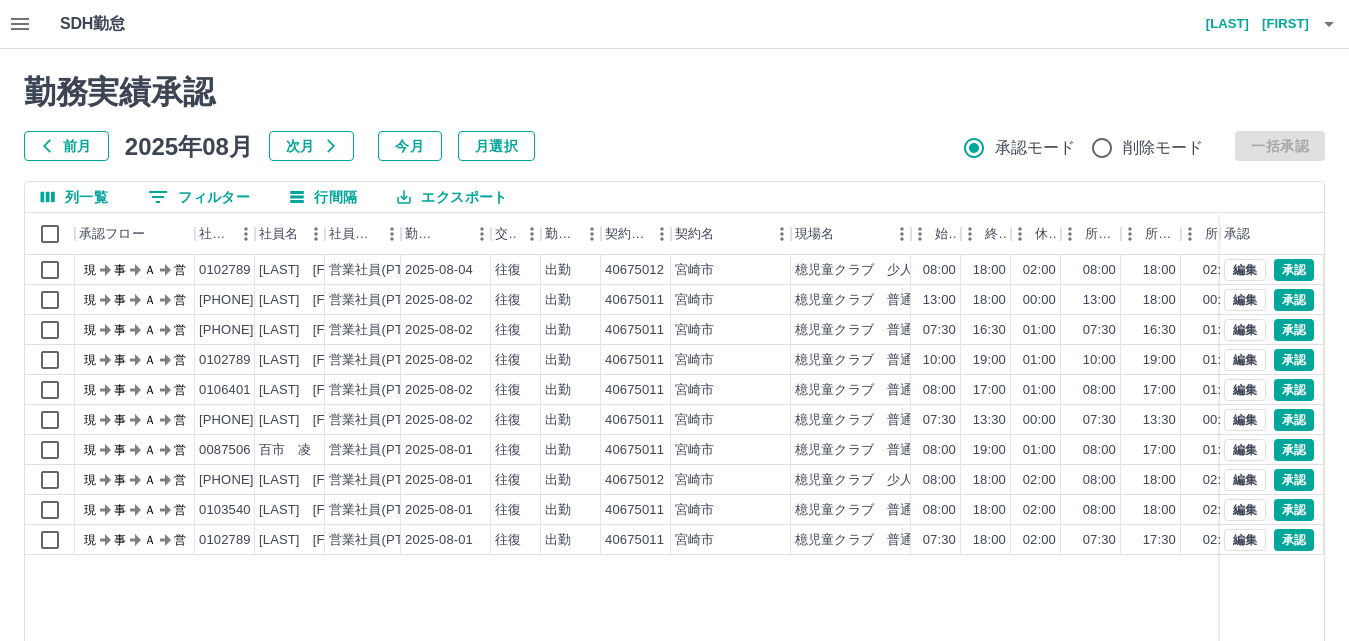 click on "SDH勤怠 [LAST]　[FIRST]" at bounding box center (674, 24) 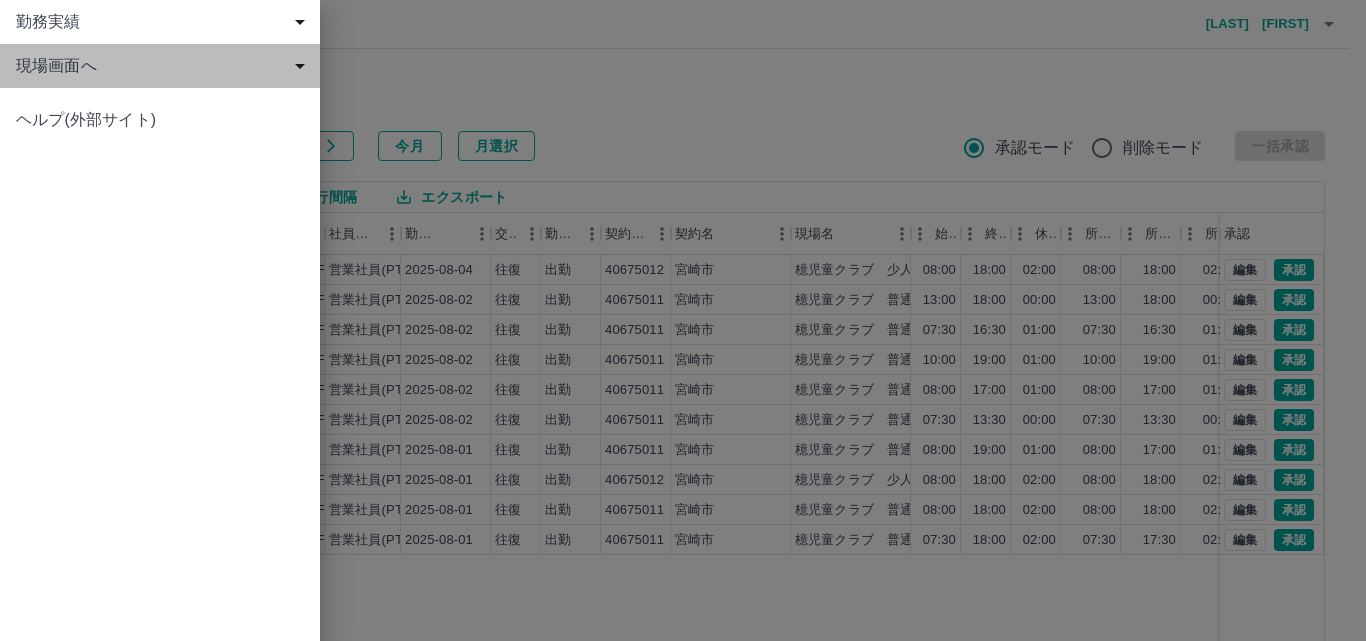 click on "現場画面へ" at bounding box center [164, 66] 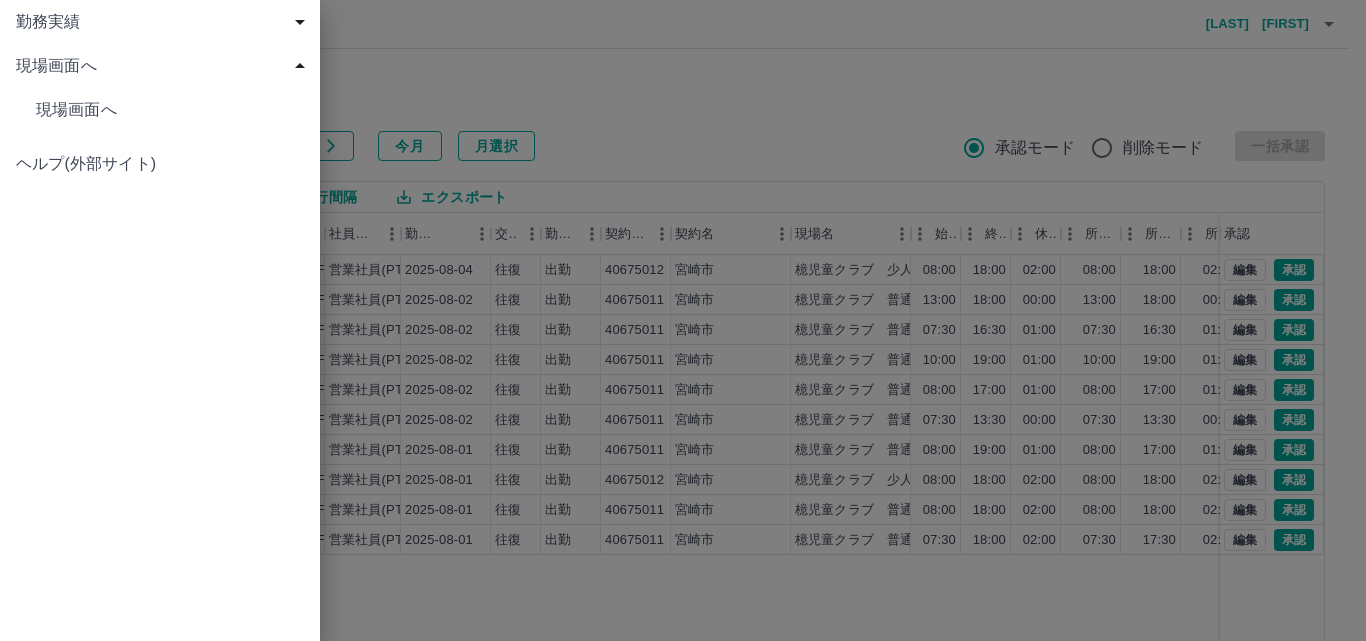 click on "現場画面へ" at bounding box center (170, 110) 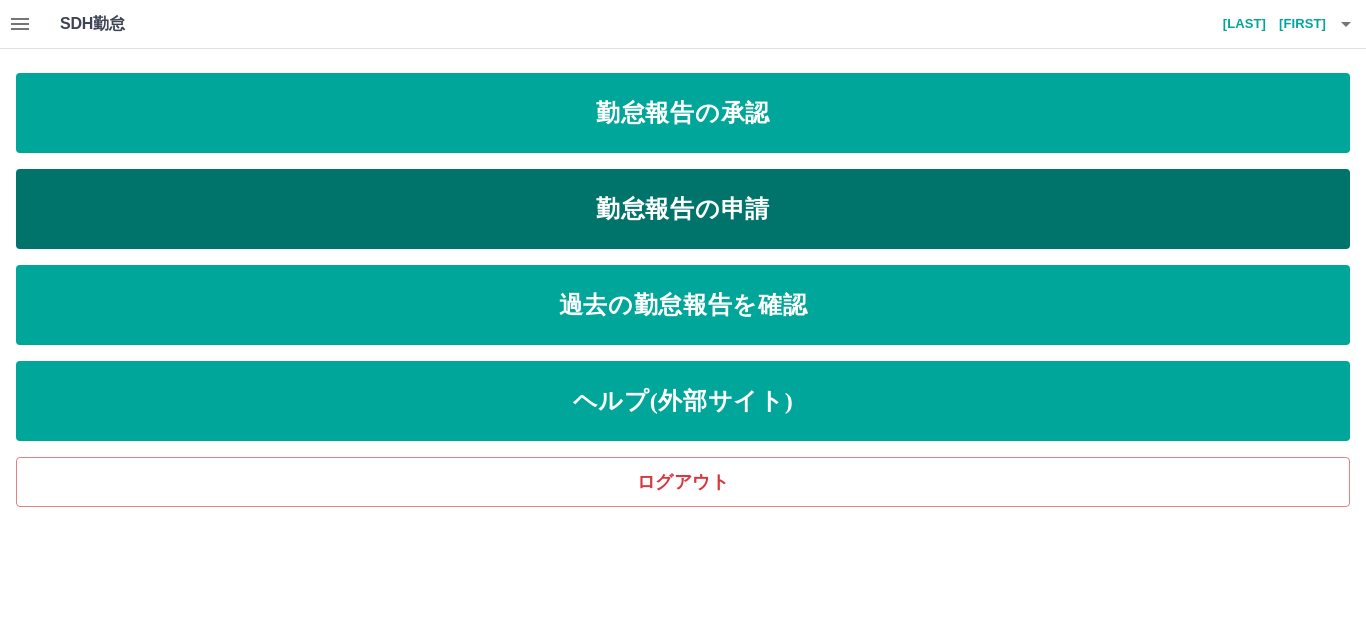 click on "勤怠報告の申請" at bounding box center [683, 209] 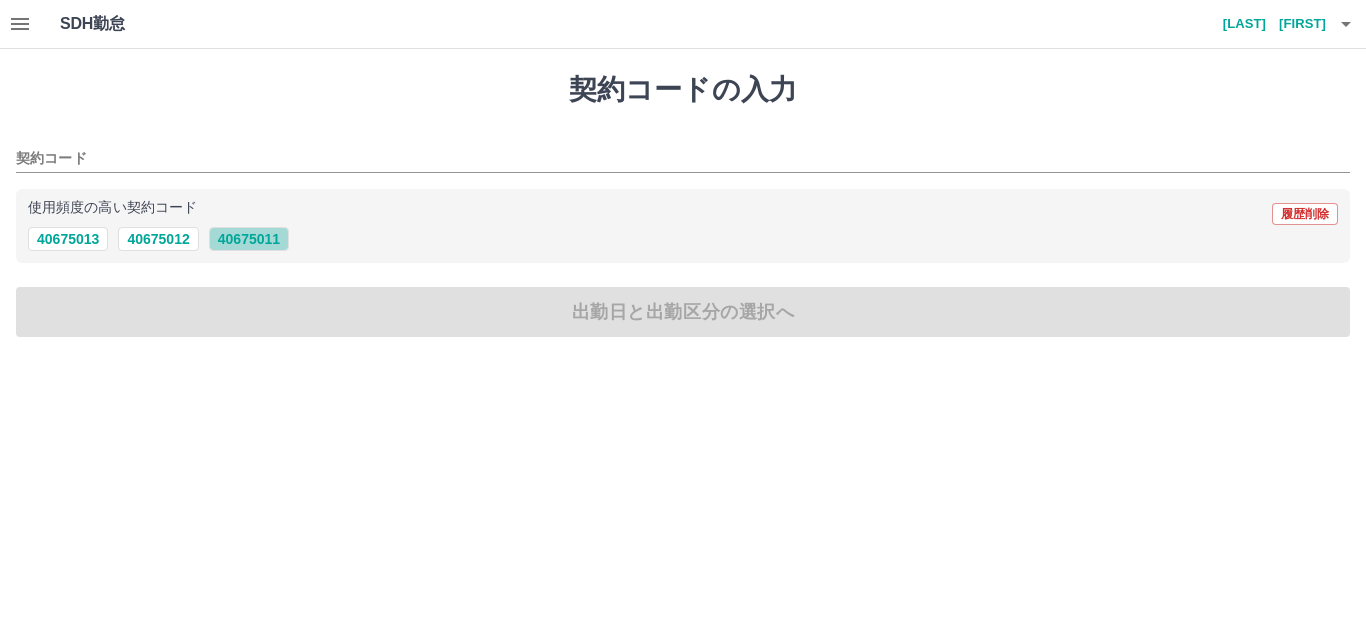 click on "40675011" at bounding box center (249, 239) 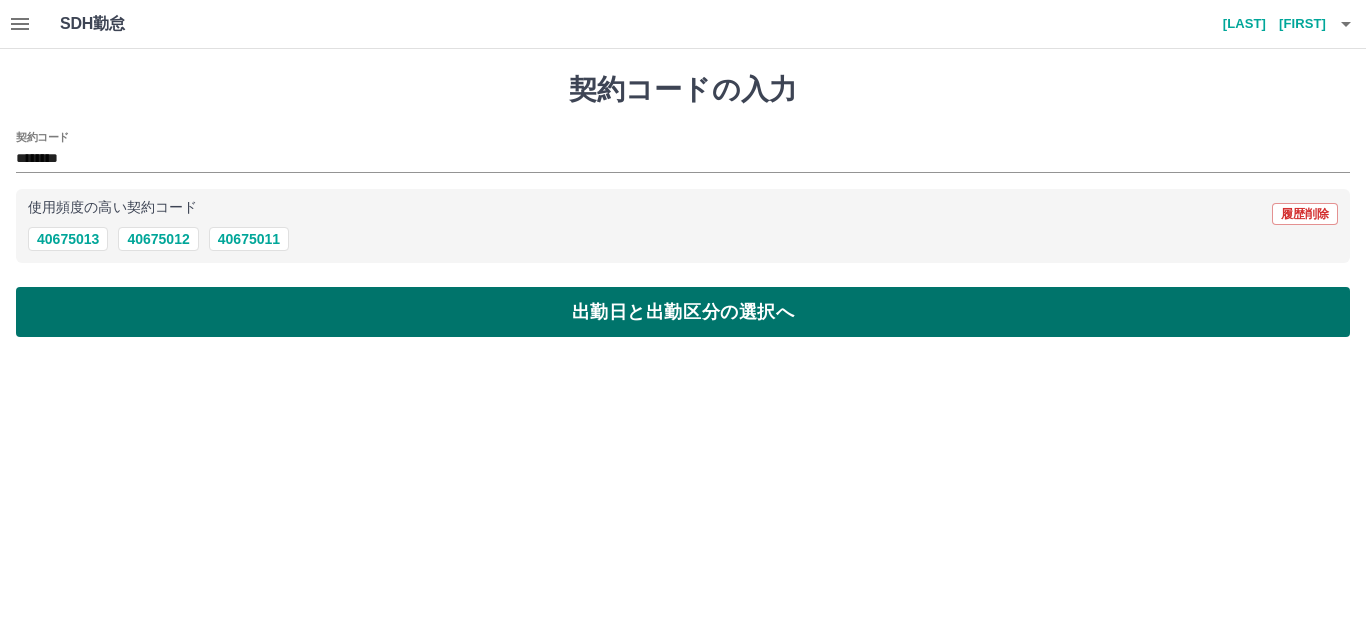 click on "出勤日と出勤区分の選択へ" at bounding box center (683, 312) 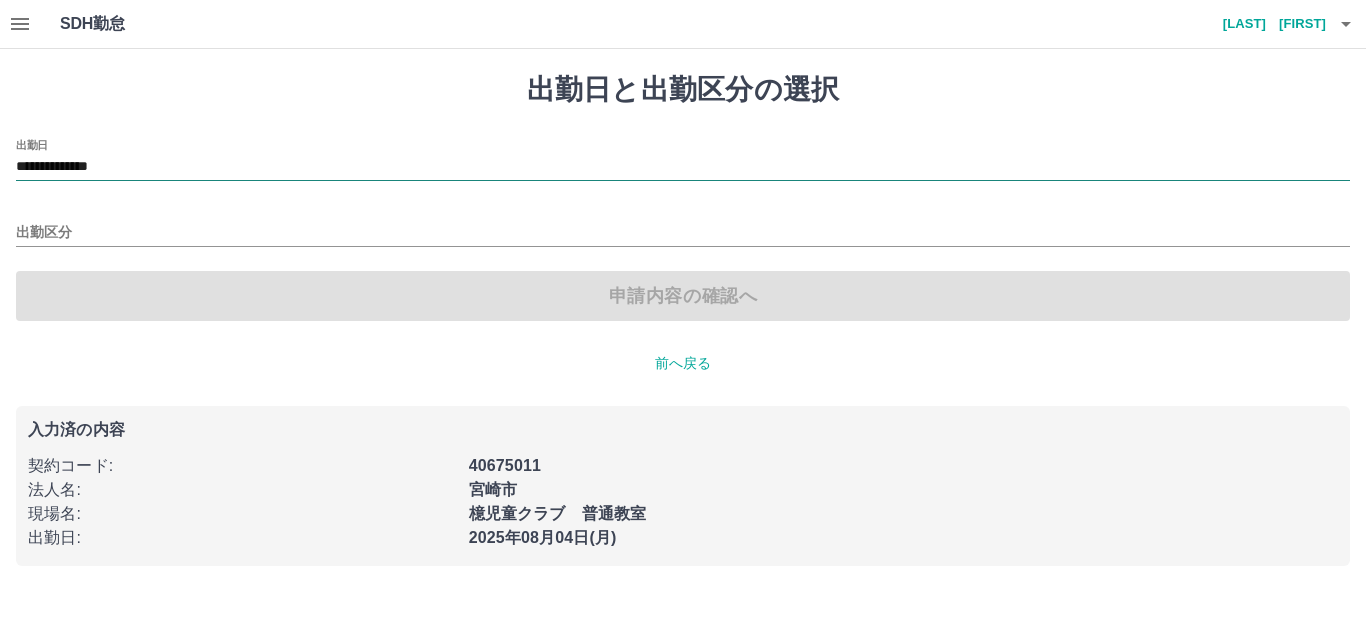 click on "**********" at bounding box center [683, 167] 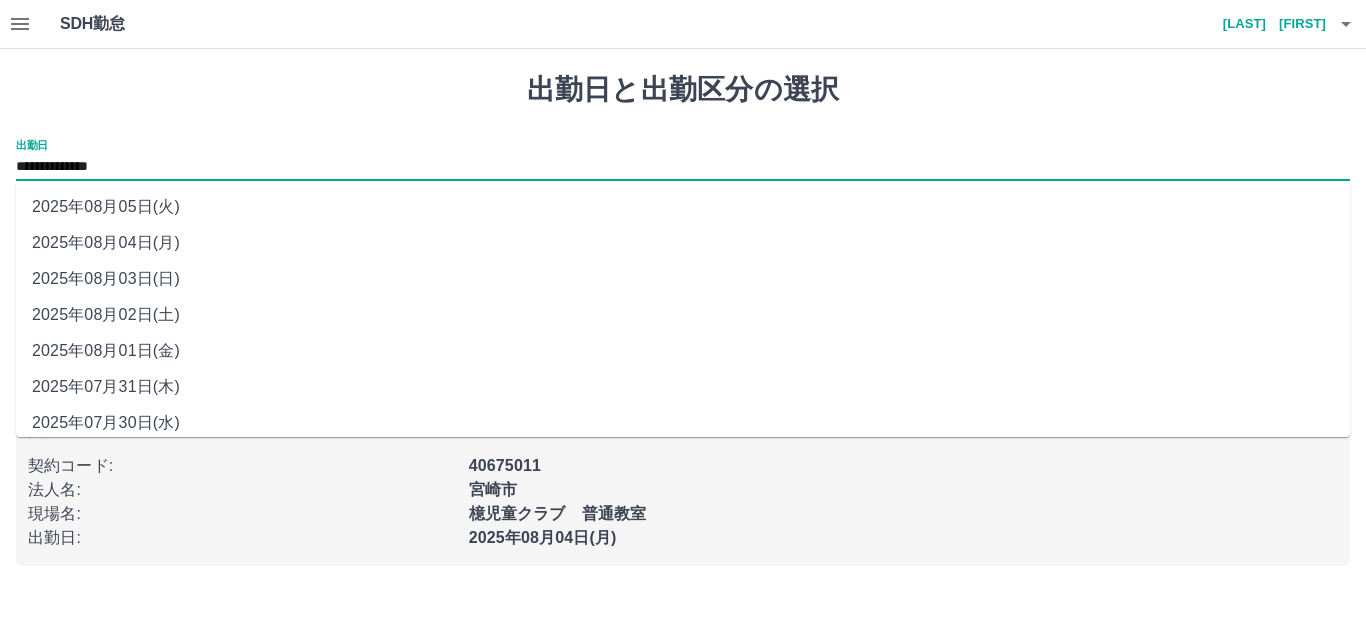 click on "2025年08月01日(金)" at bounding box center (683, 351) 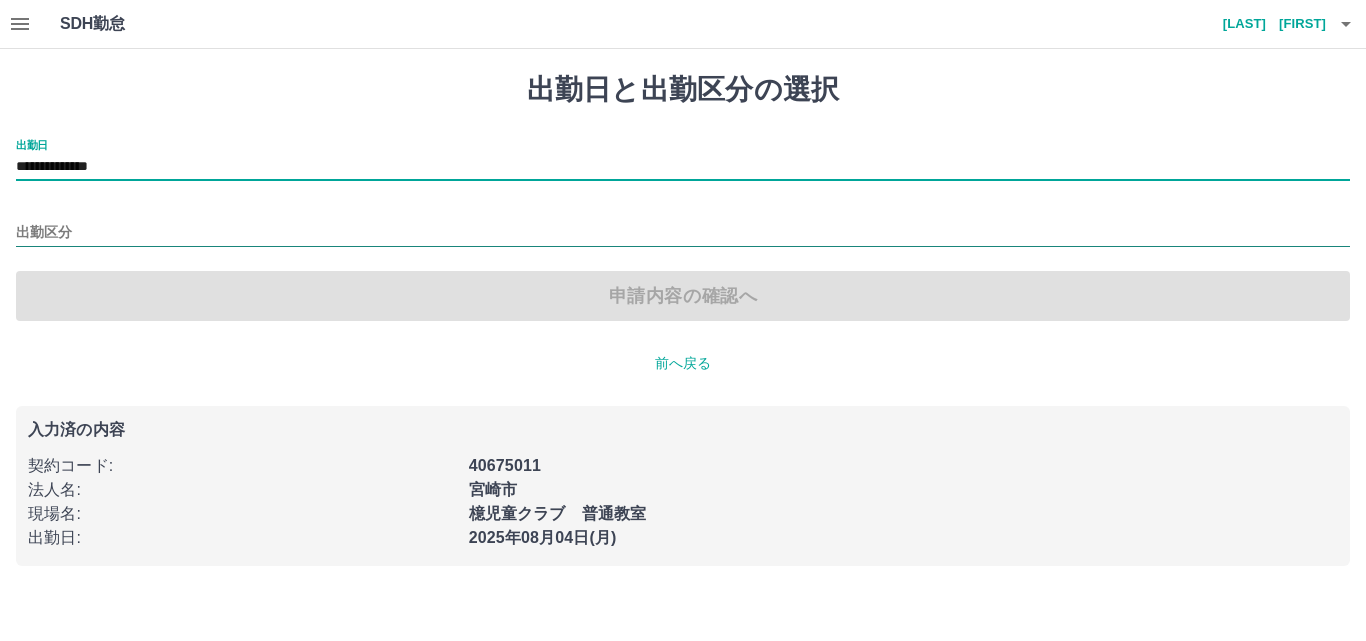 click on "出勤区分" at bounding box center [683, 233] 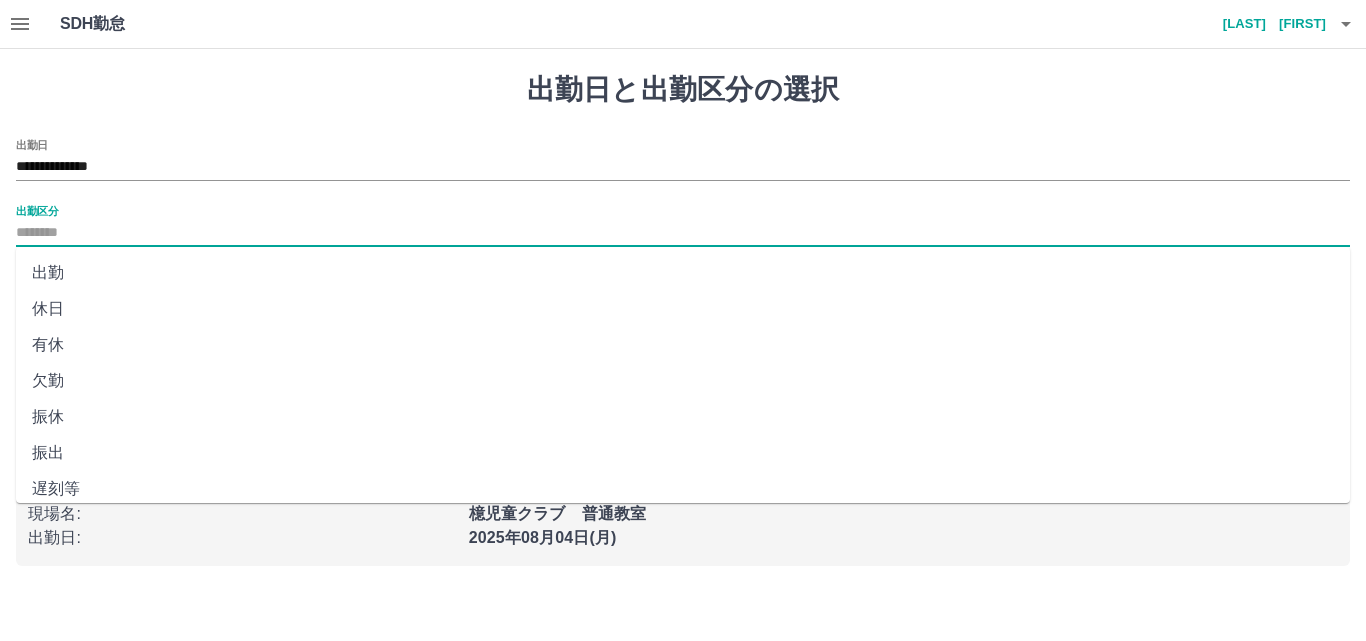 click on "出勤" at bounding box center [683, 273] 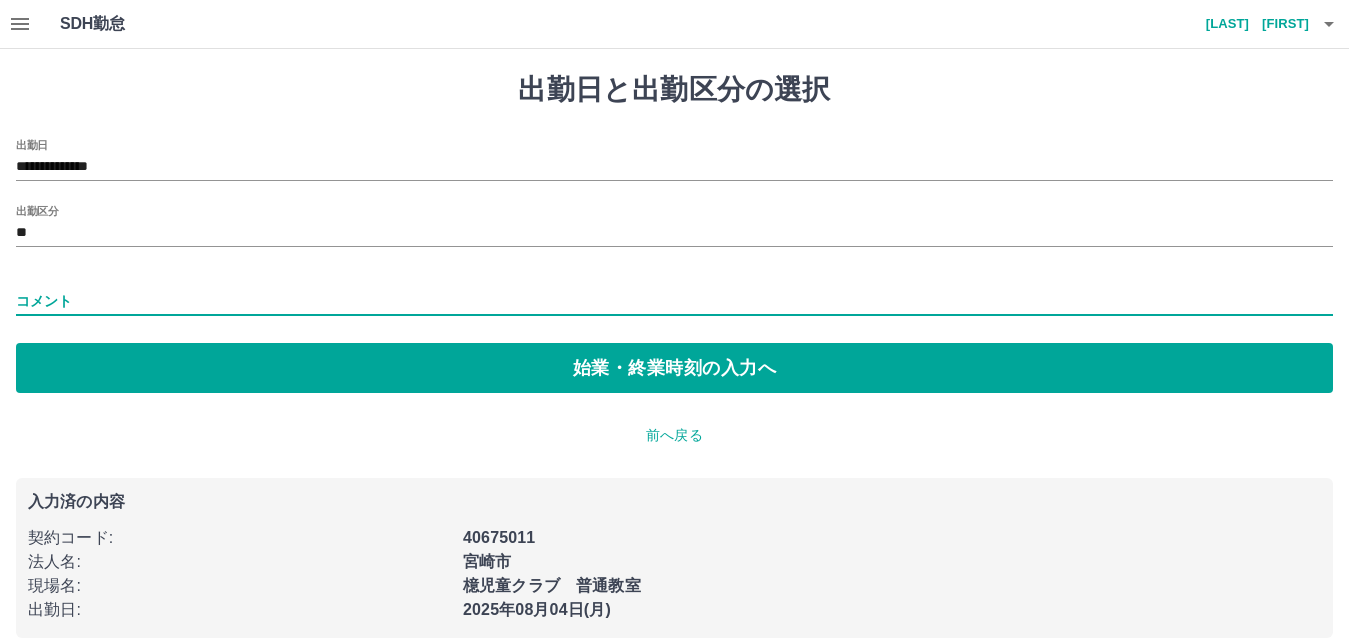 click on "コメント" at bounding box center (674, 301) 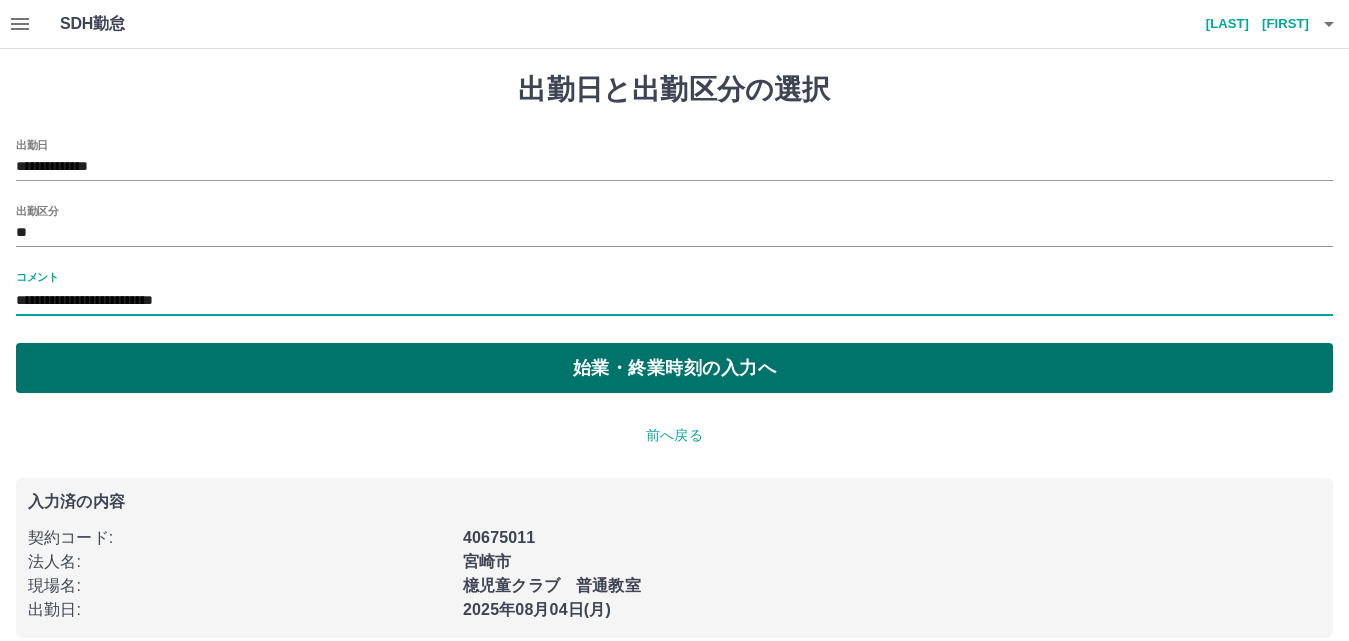 type on "**********" 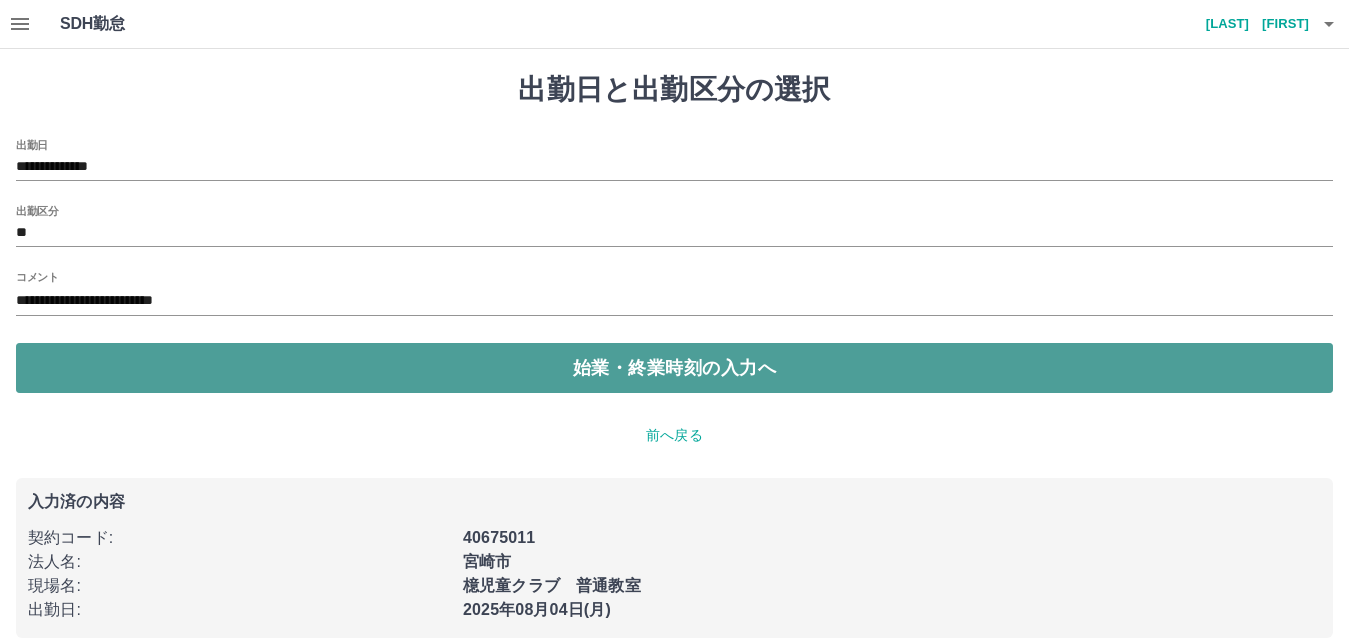 click on "始業・終業時刻の入力へ" at bounding box center (674, 368) 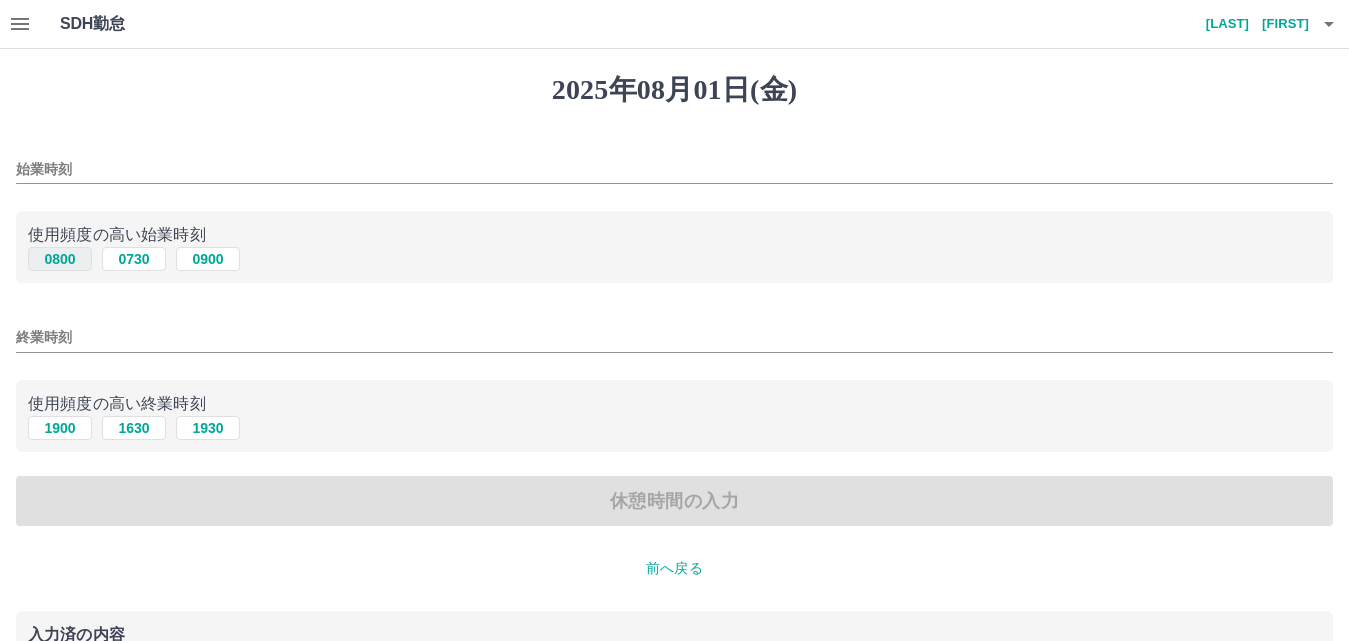 click on "0800" at bounding box center [60, 259] 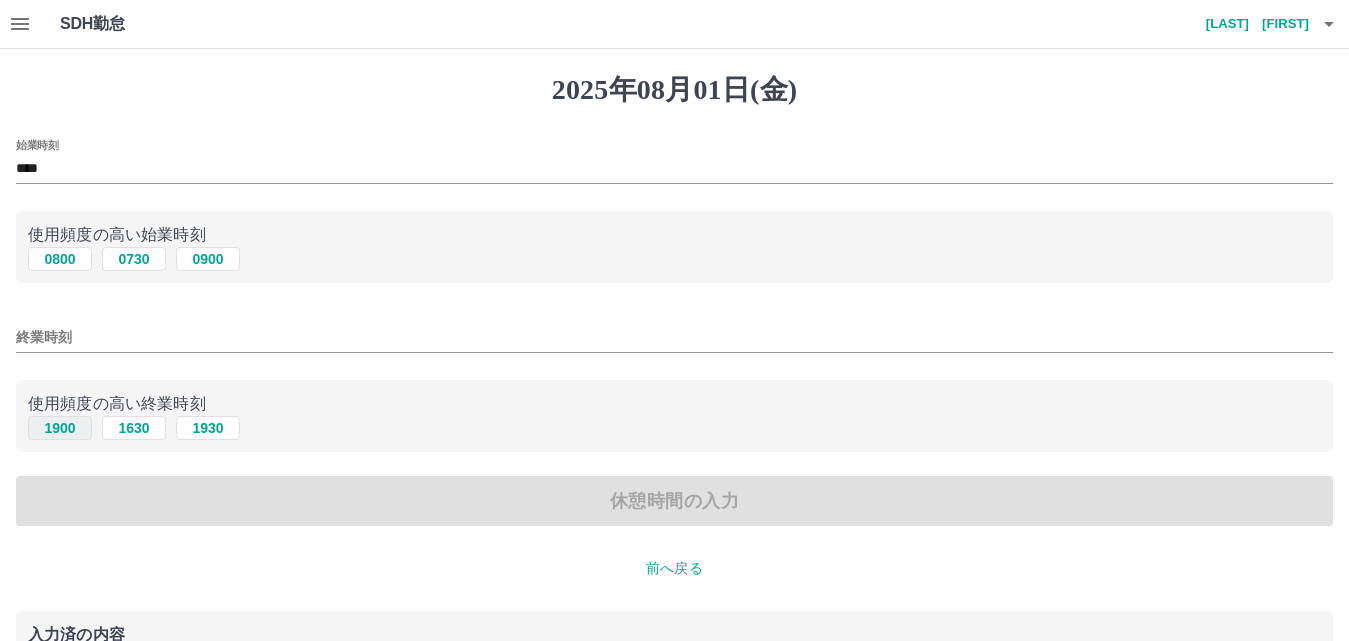 click on "1900" at bounding box center (60, 428) 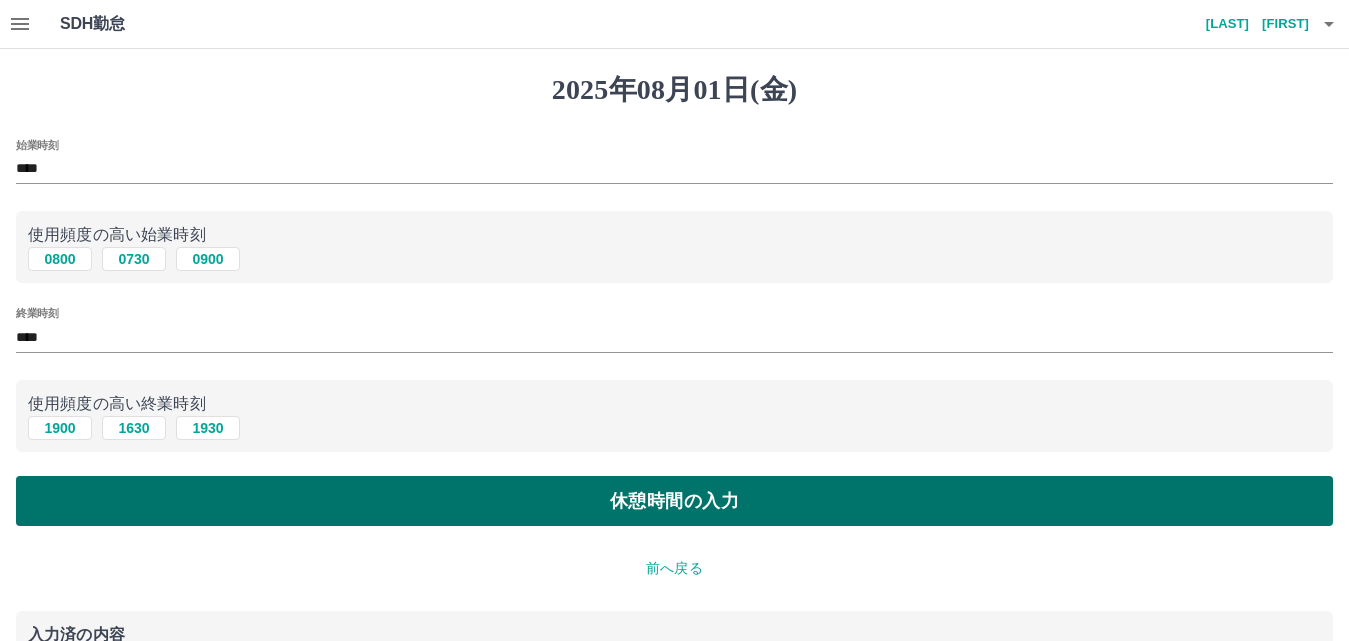 click on "休憩時間の入力" at bounding box center [674, 501] 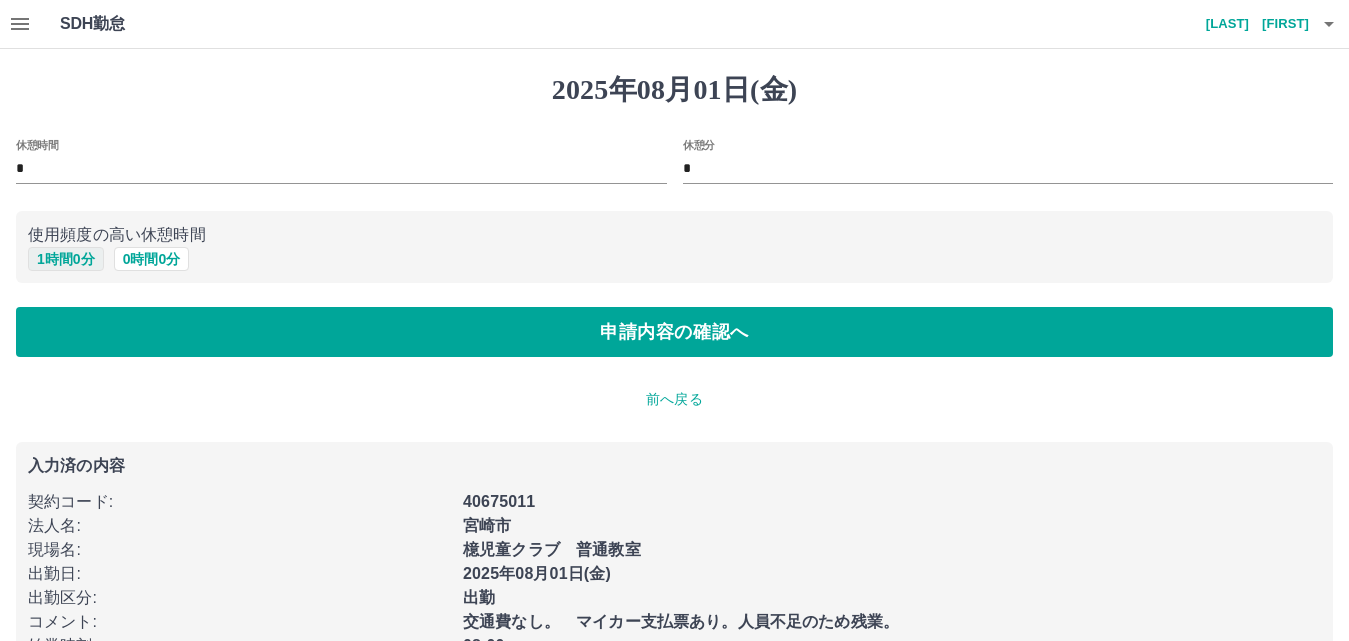 click on "1 時間 0 分" at bounding box center (66, 259) 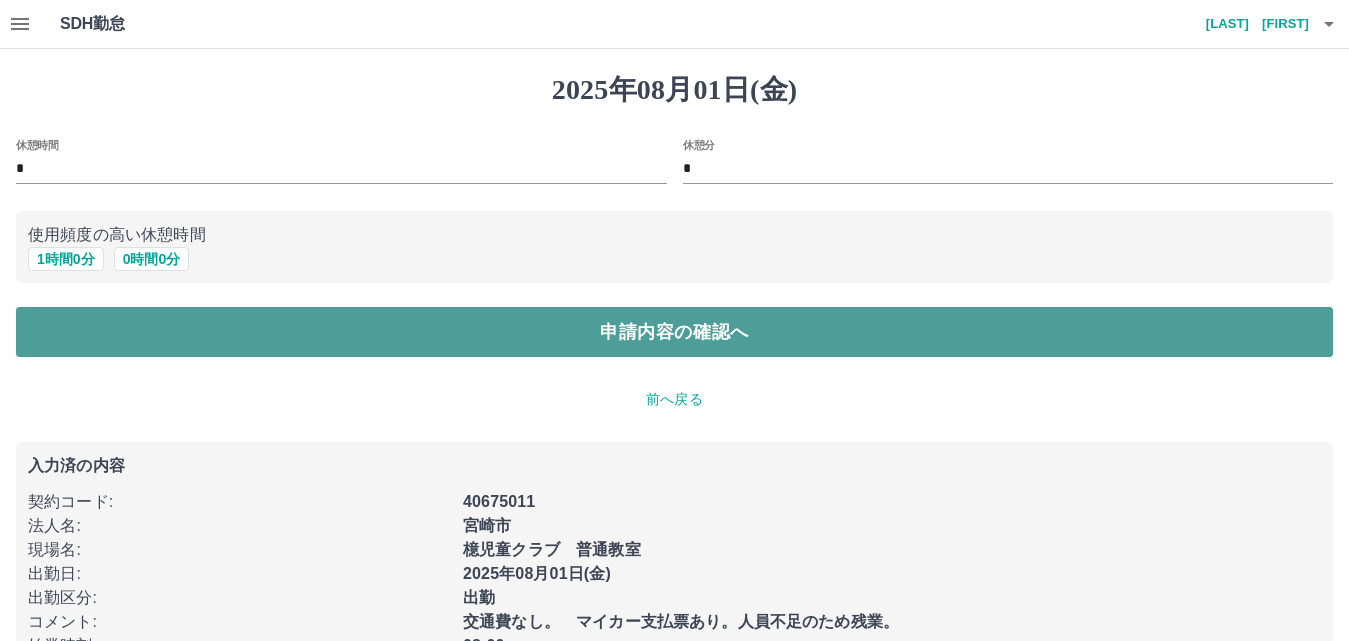 click on "申請内容の確認へ" at bounding box center (674, 332) 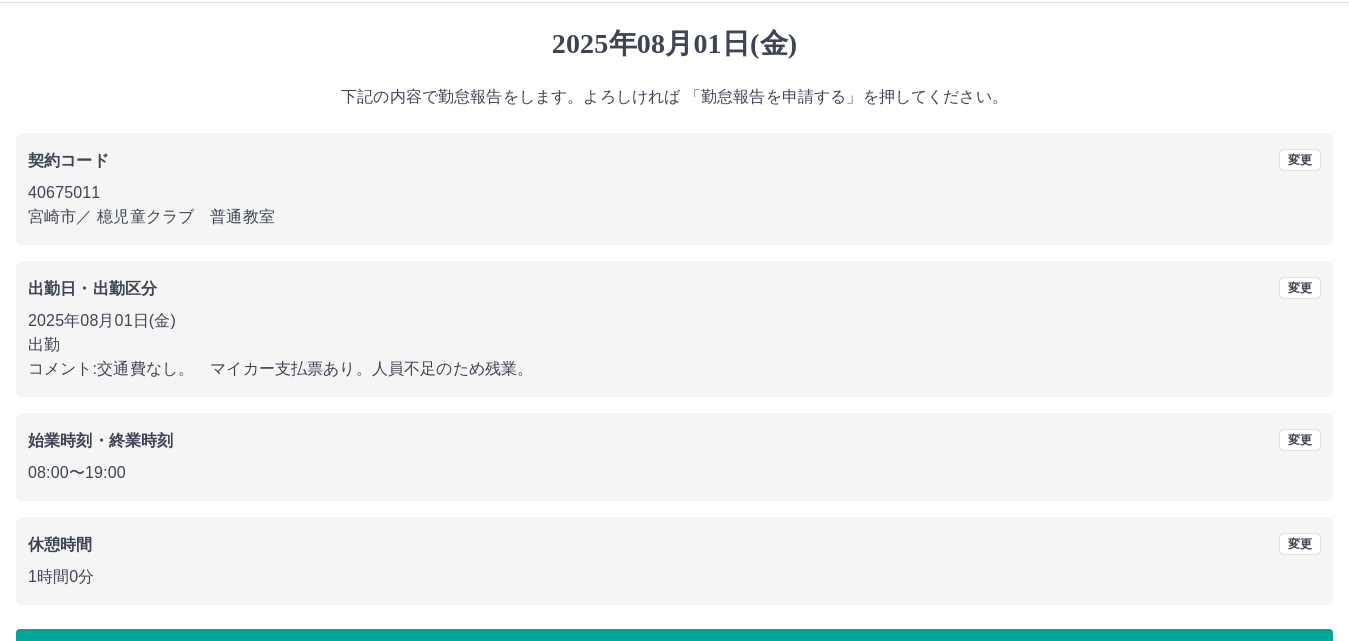 scroll, scrollTop: 108, scrollLeft: 0, axis: vertical 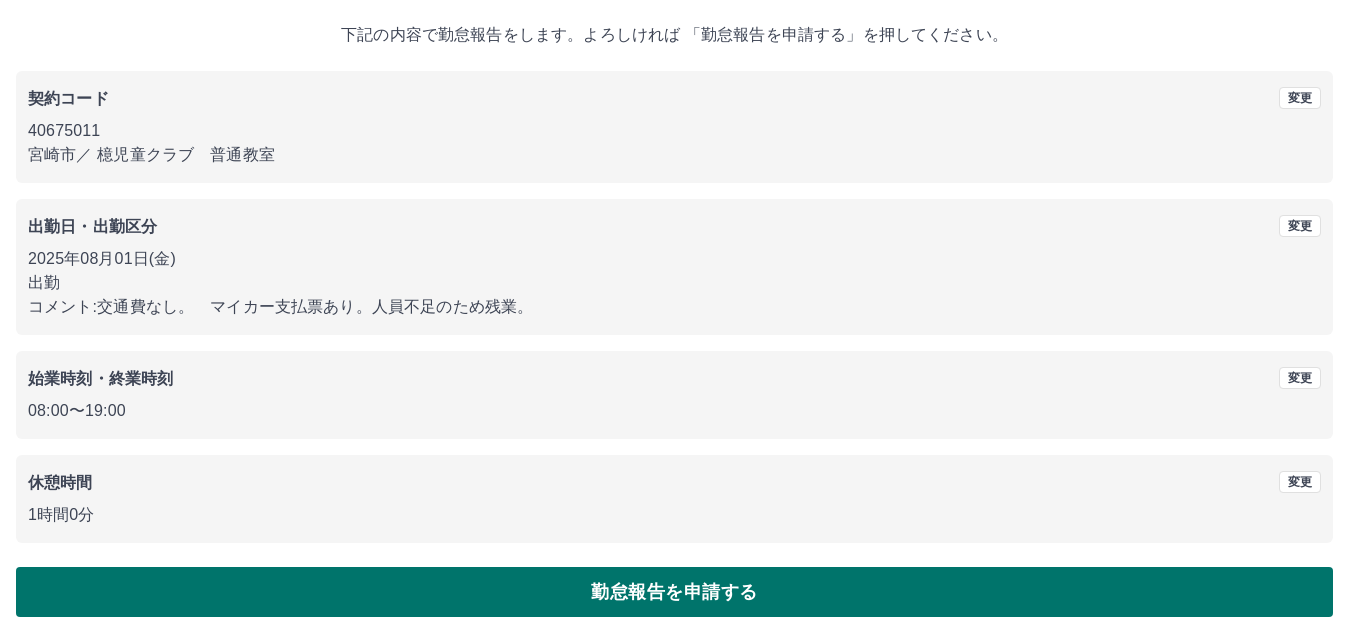 click on "勤怠報告を申請する" at bounding box center [674, 592] 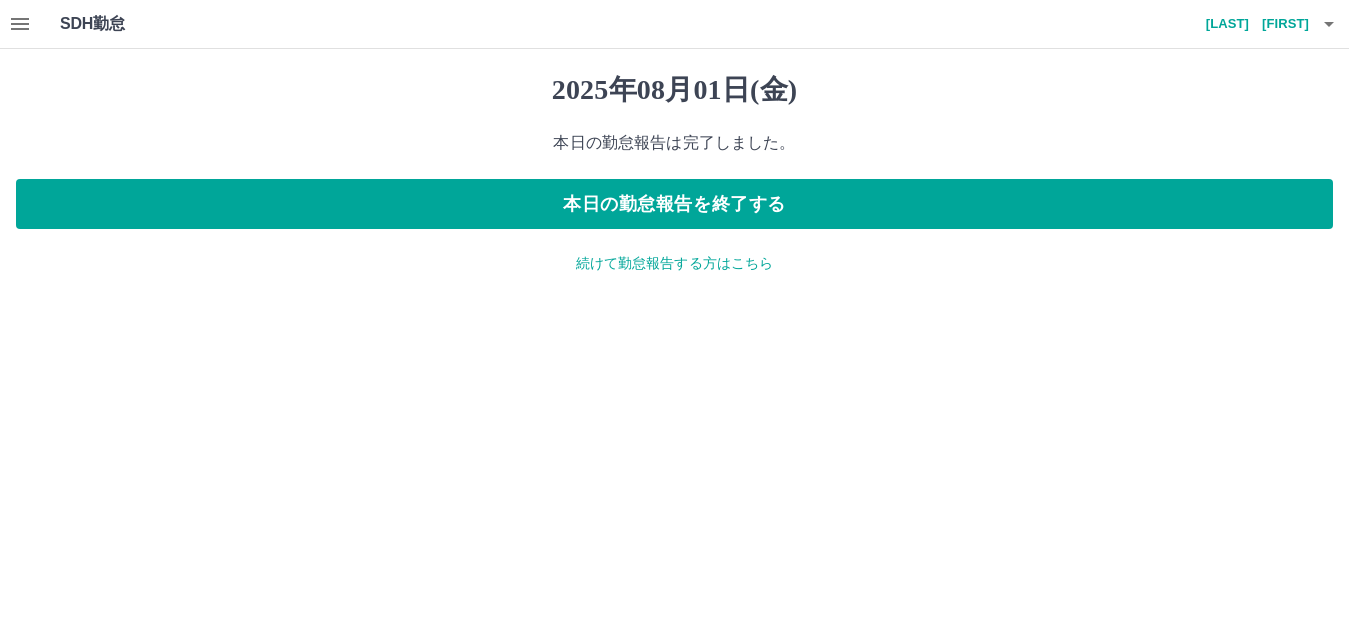 scroll, scrollTop: 0, scrollLeft: 0, axis: both 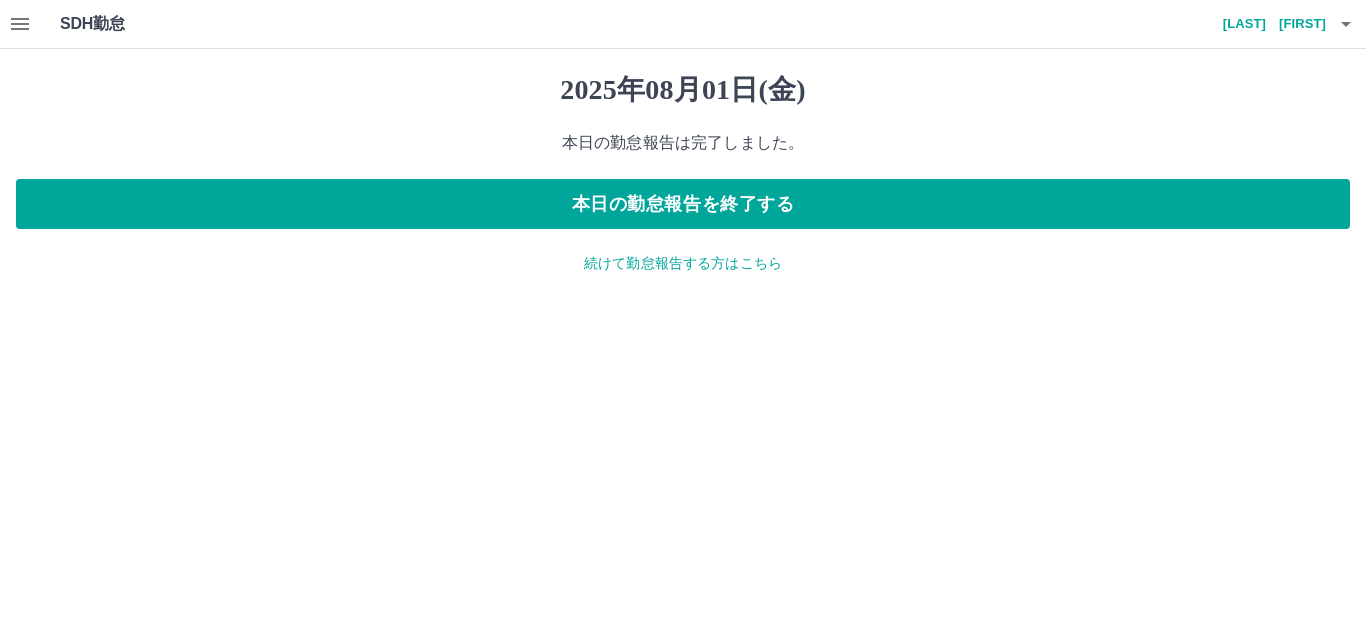 click on "続けて勤怠報告する方はこちら" at bounding box center [683, 263] 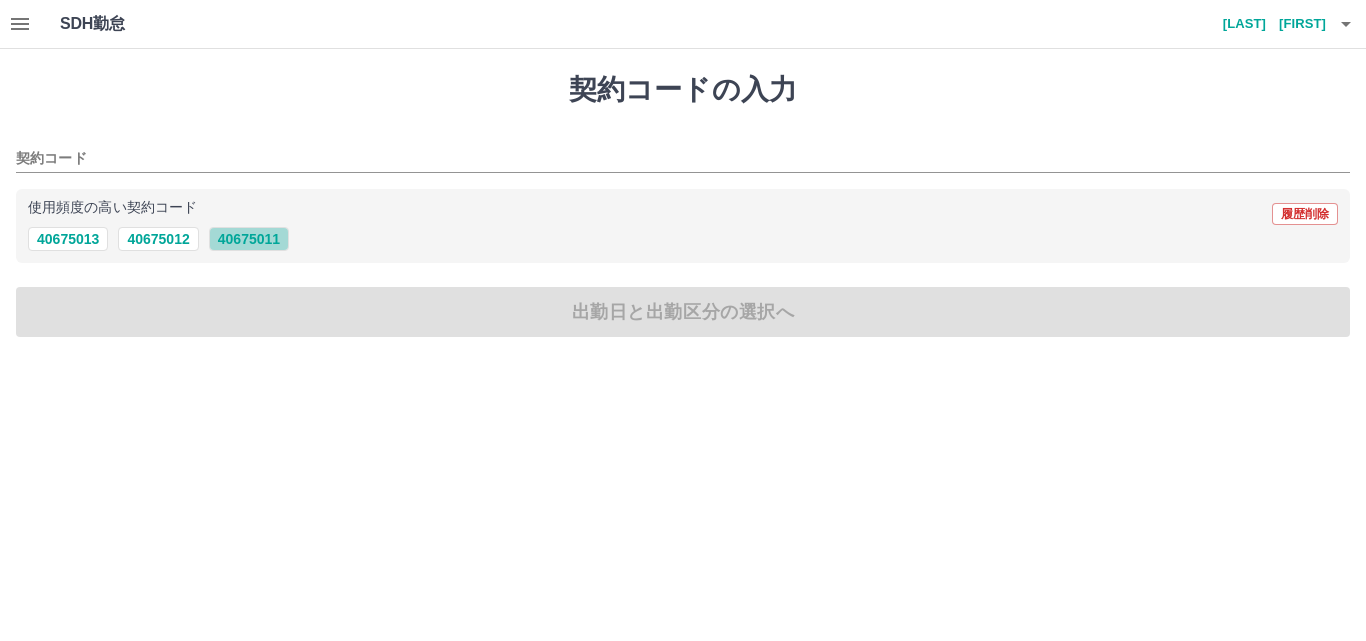 click on "40675011" at bounding box center (249, 239) 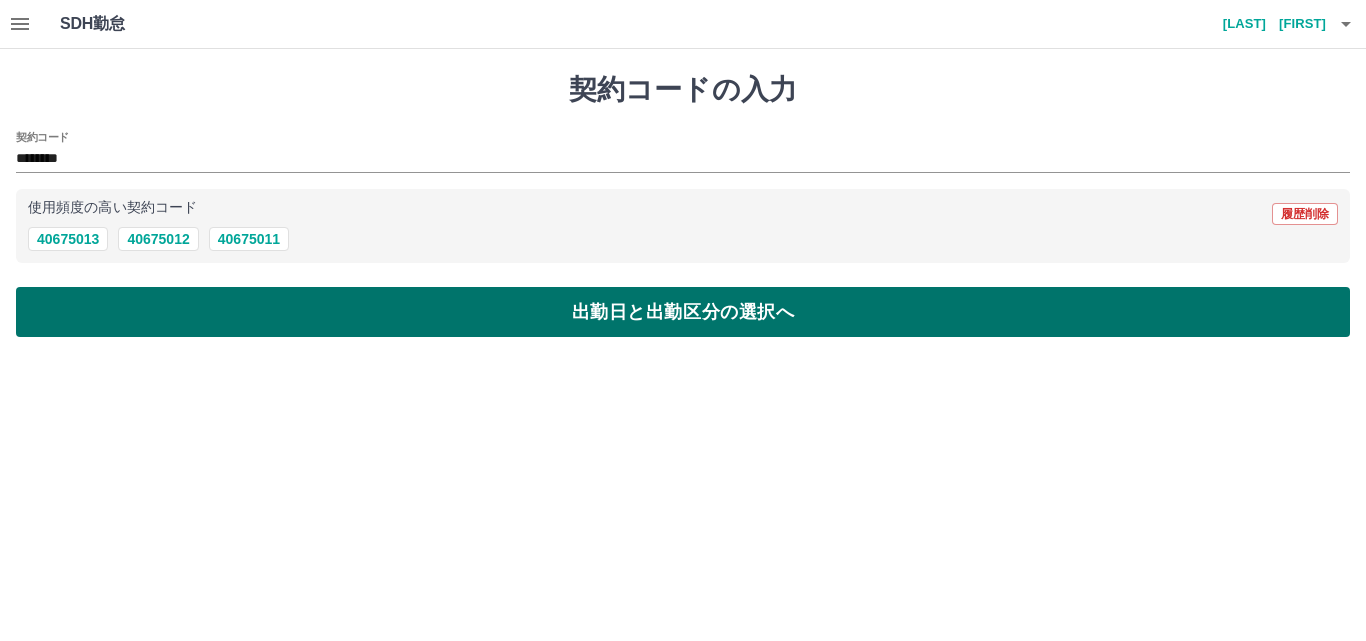 click on "出勤日と出勤区分の選択へ" at bounding box center [683, 312] 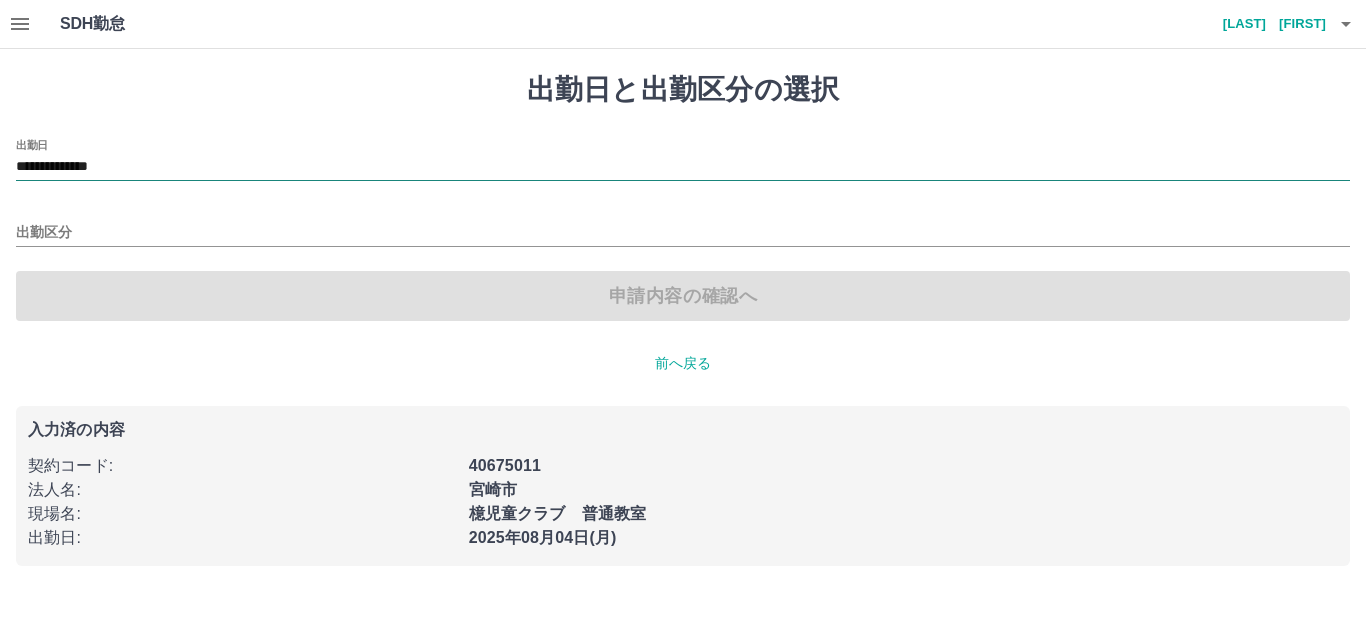 click on "**********" at bounding box center [683, 167] 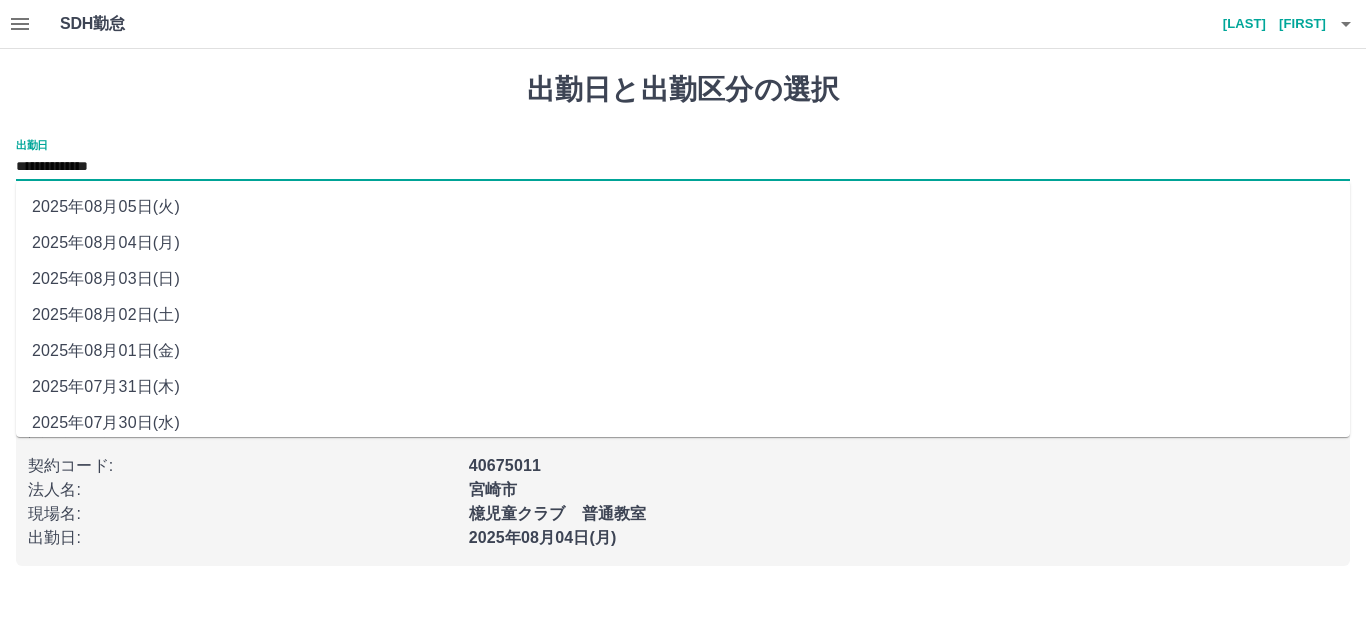 click on "2025年08月02日(土)" at bounding box center (683, 315) 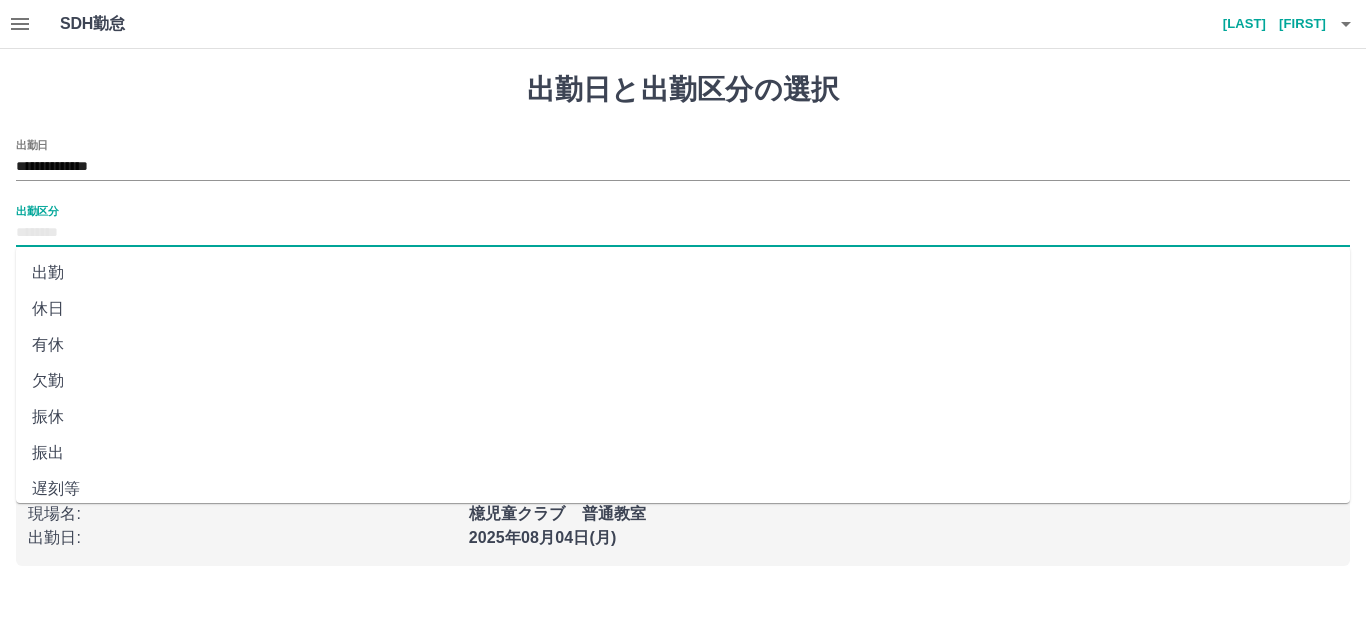 click on "出勤区分" at bounding box center [683, 233] 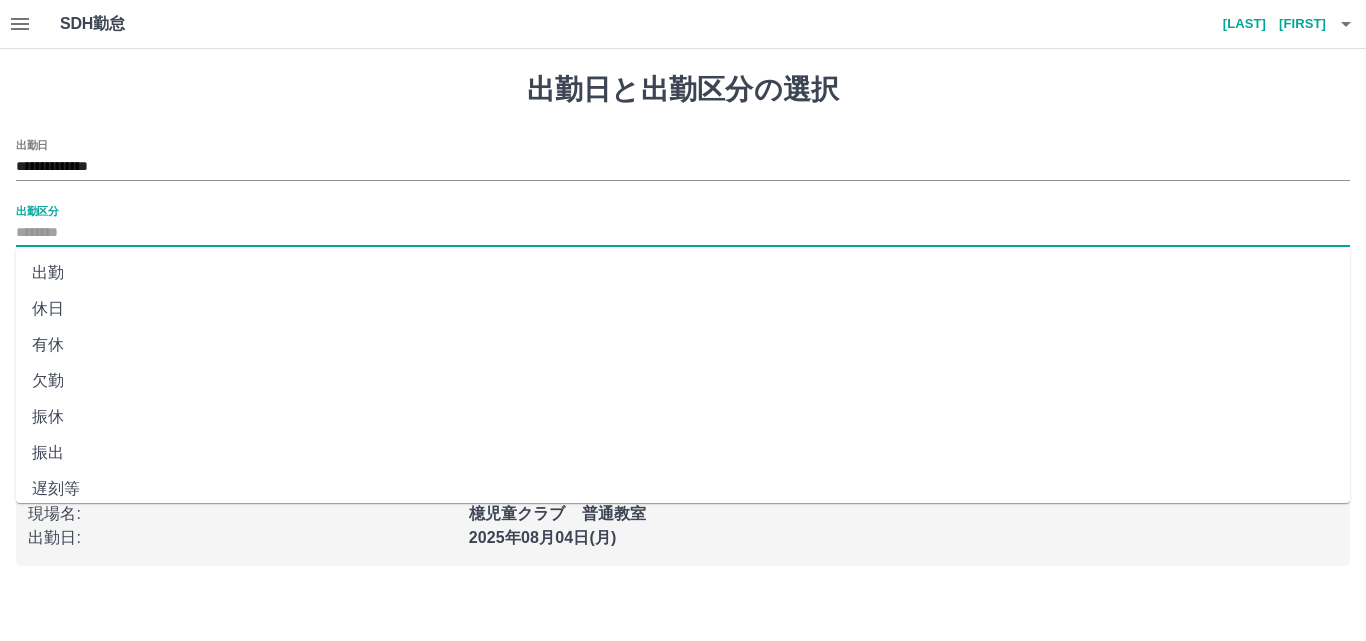 click on "出勤" at bounding box center (683, 273) 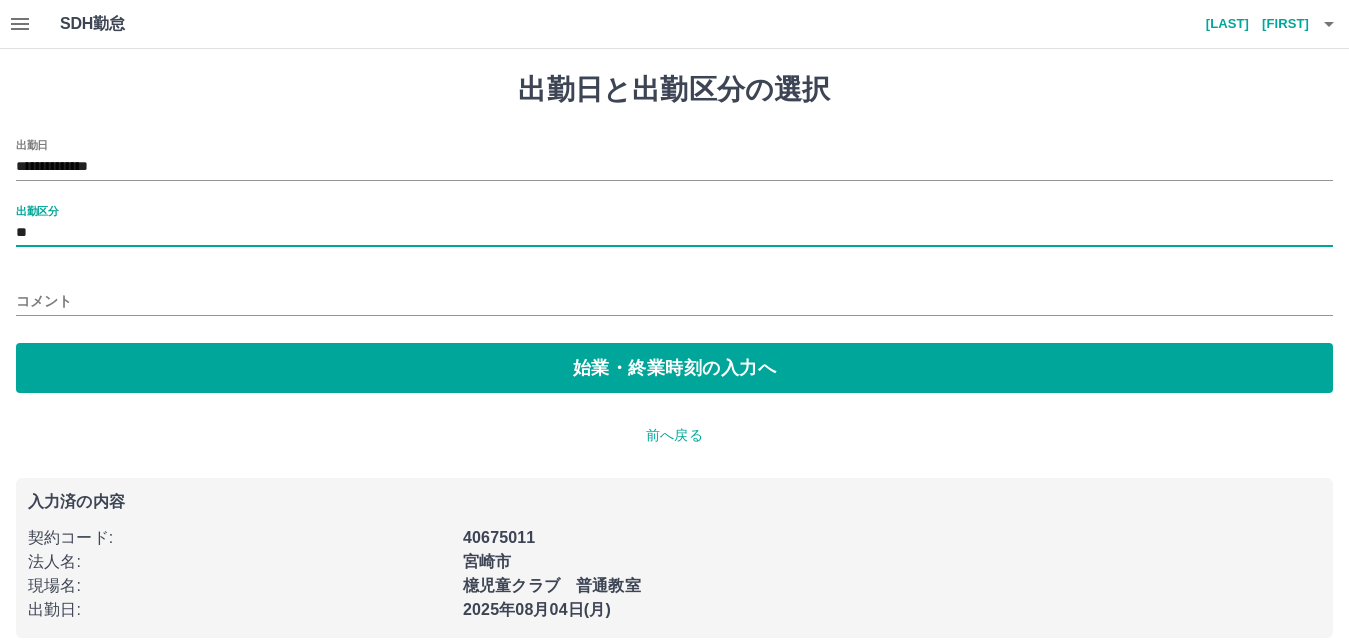 click on "コメント" at bounding box center [674, 301] 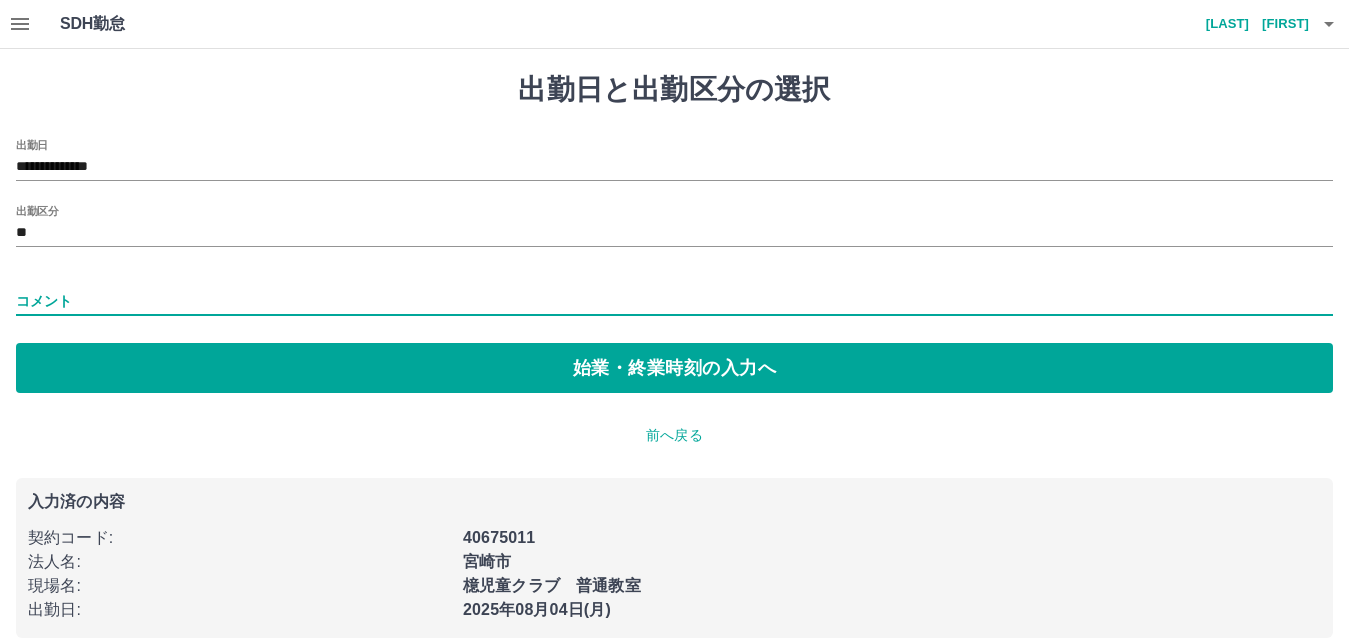 type on "**********" 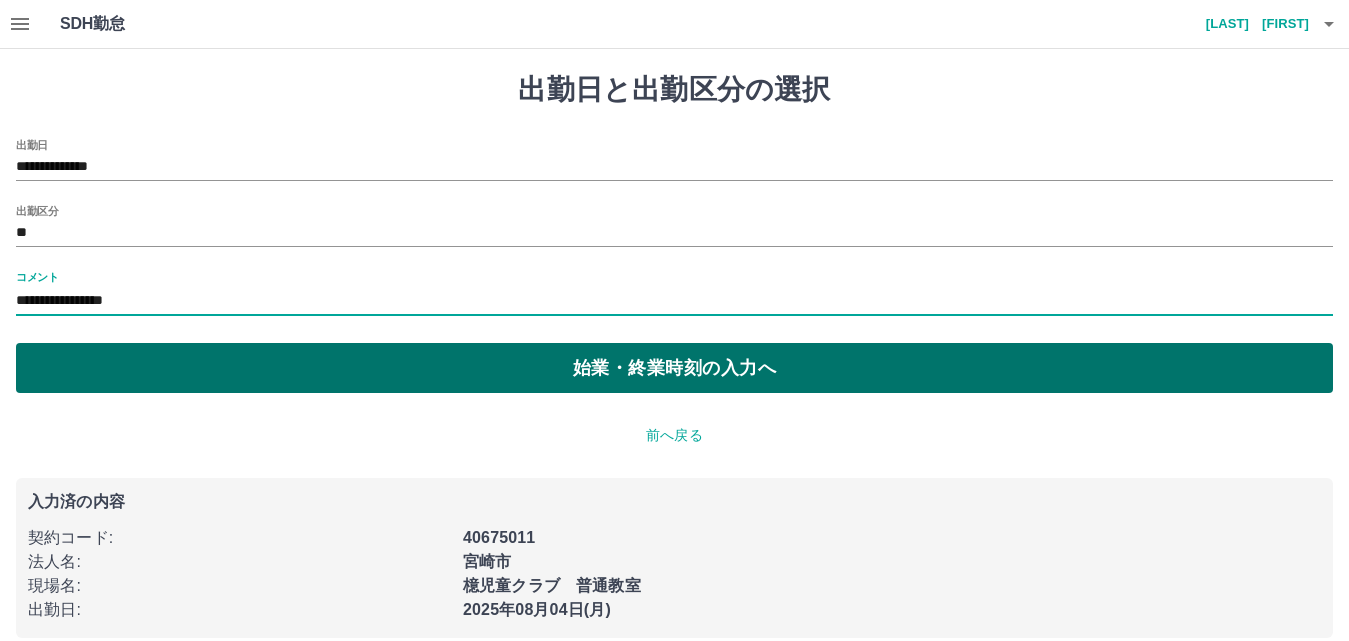 click on "始業・終業時刻の入力へ" at bounding box center [674, 368] 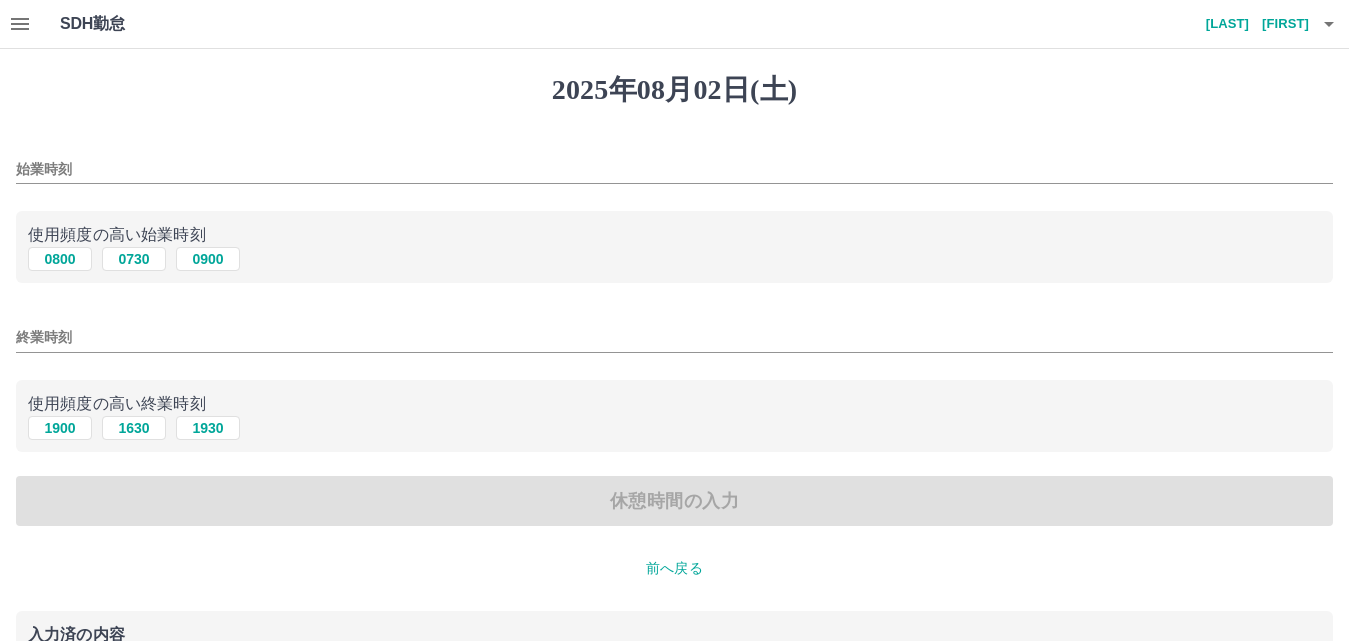 click on "始業時刻 使用頻度の高い始業時刻 0800 0730 0900 終業時刻 使用頻度の高い終業時刻 1900 1630 1930 休憩時間の入力" at bounding box center [674, 333] 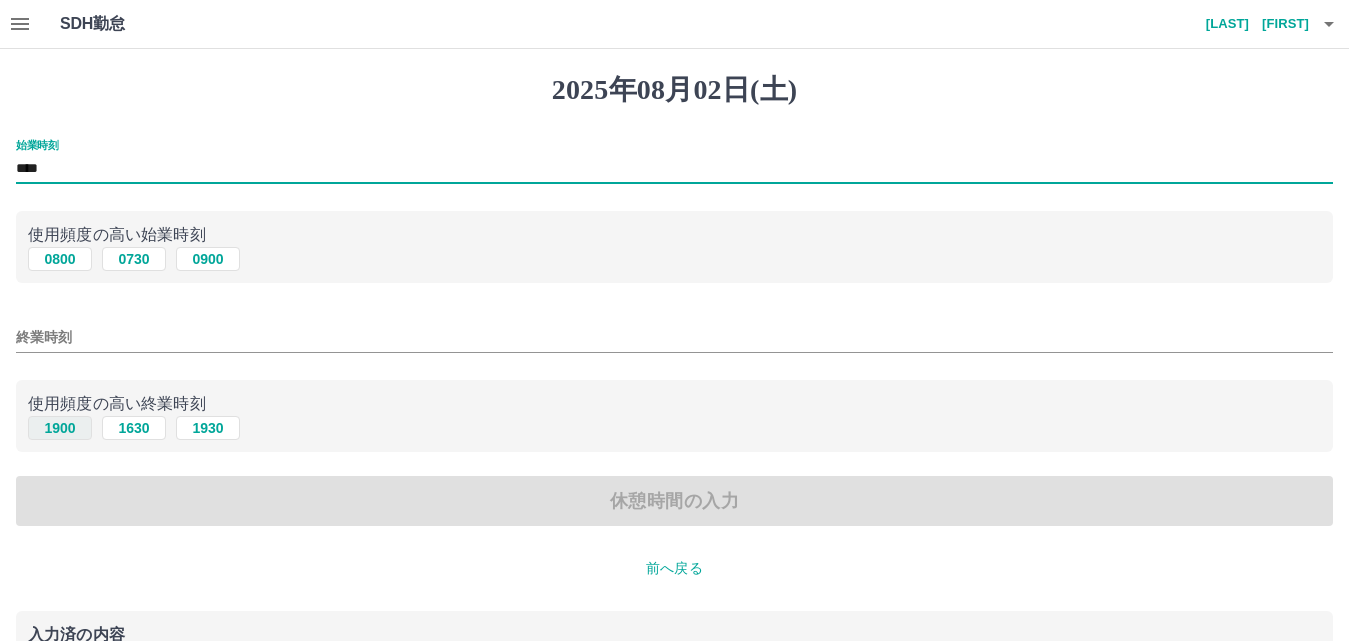 type on "****" 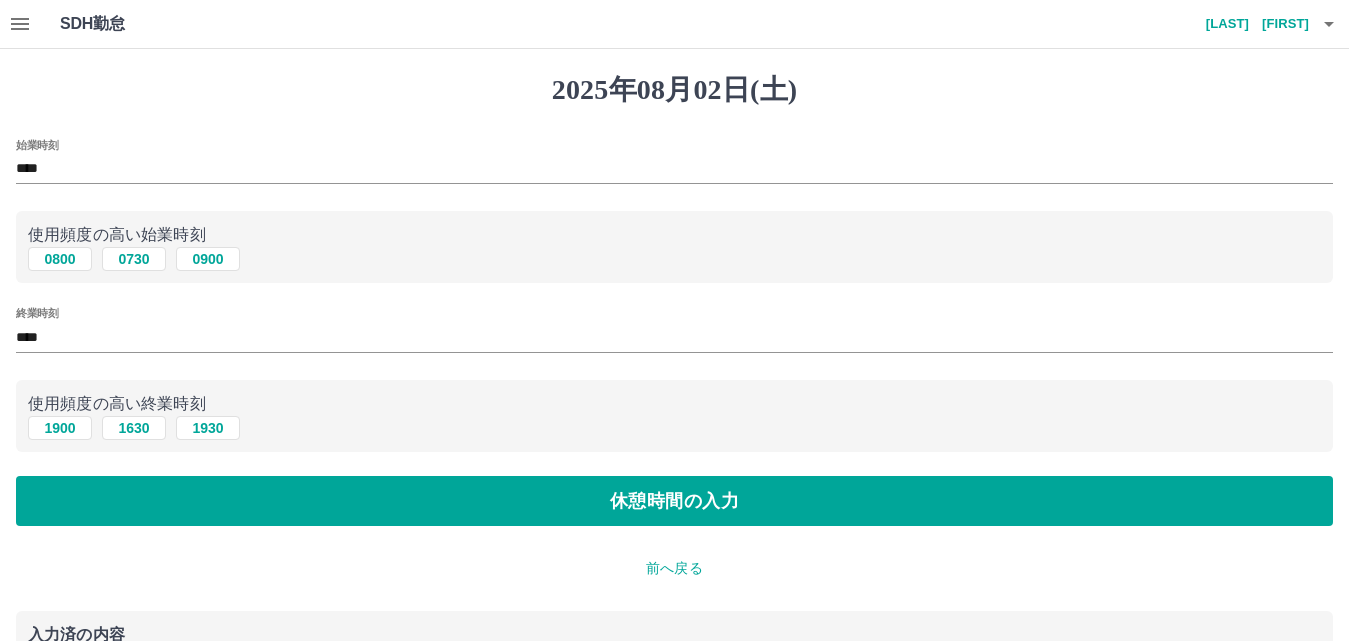 click on "始業時刻 **** 使用頻度の高い始業時刻 0800 0730 0900 終業時刻 **** 使用頻度の高い終業時刻 1900 1630 1930 休憩時間の入力" at bounding box center (674, 333) 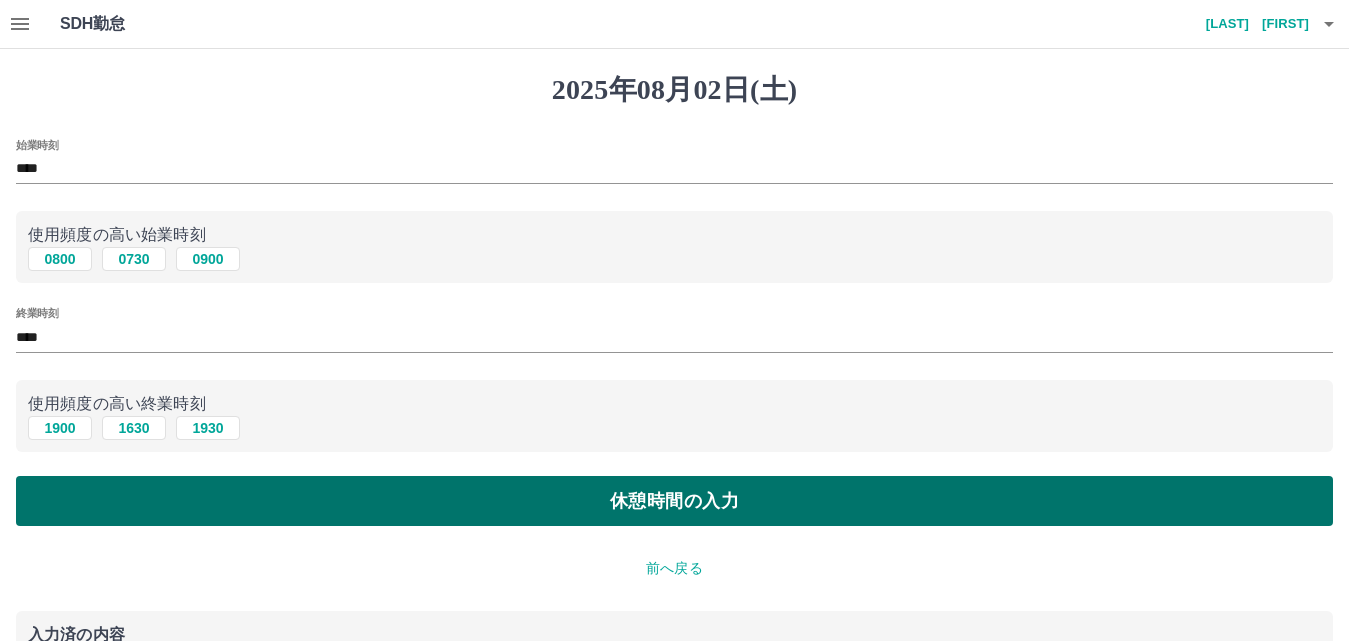 click on "休憩時間の入力" at bounding box center (674, 501) 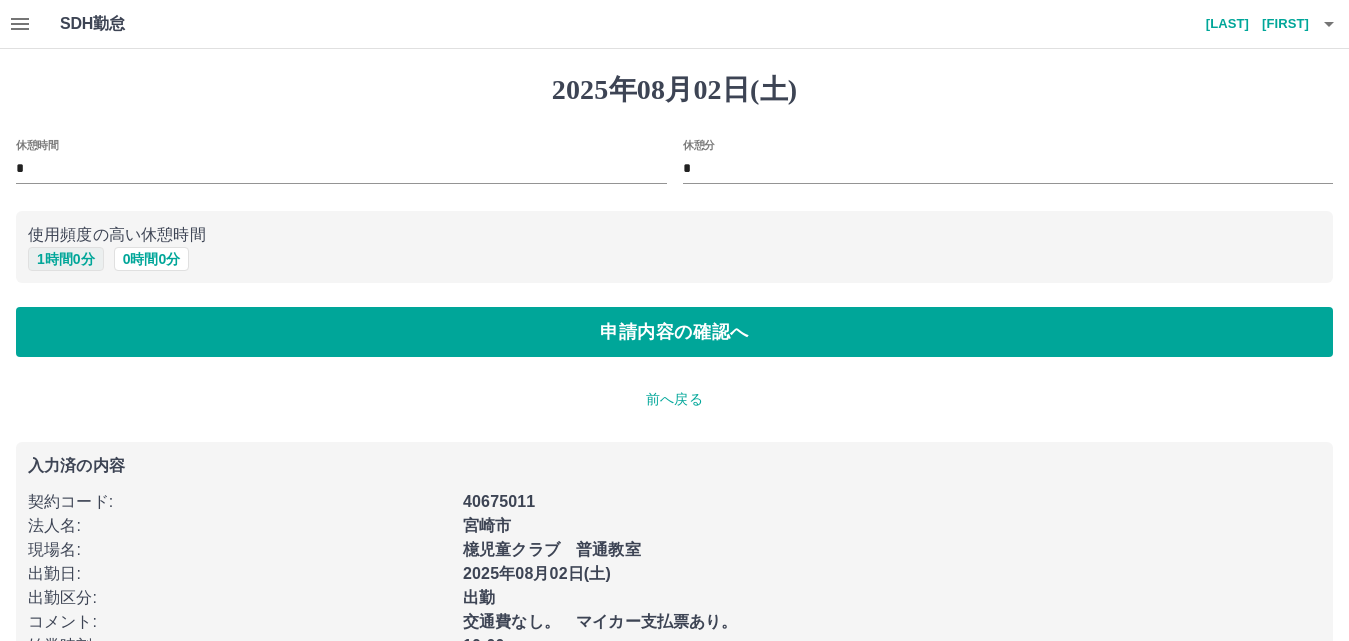 click on "1 時間 0 分" at bounding box center (66, 259) 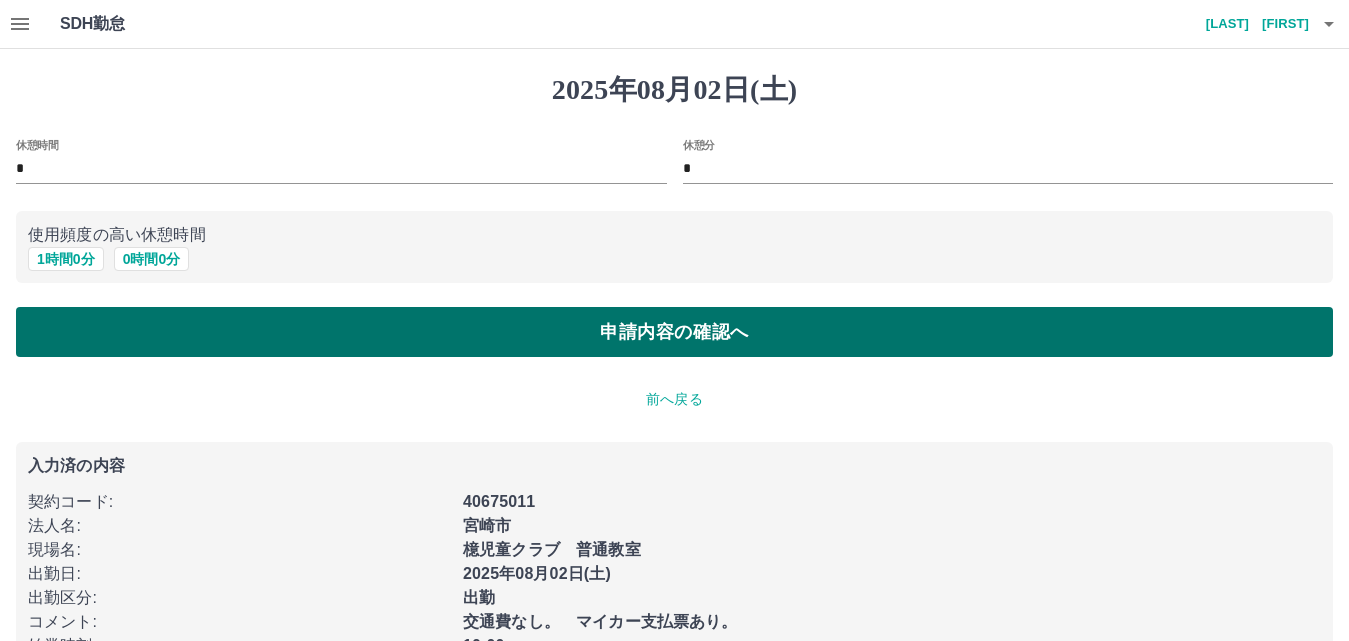 click on "申請内容の確認へ" at bounding box center [674, 332] 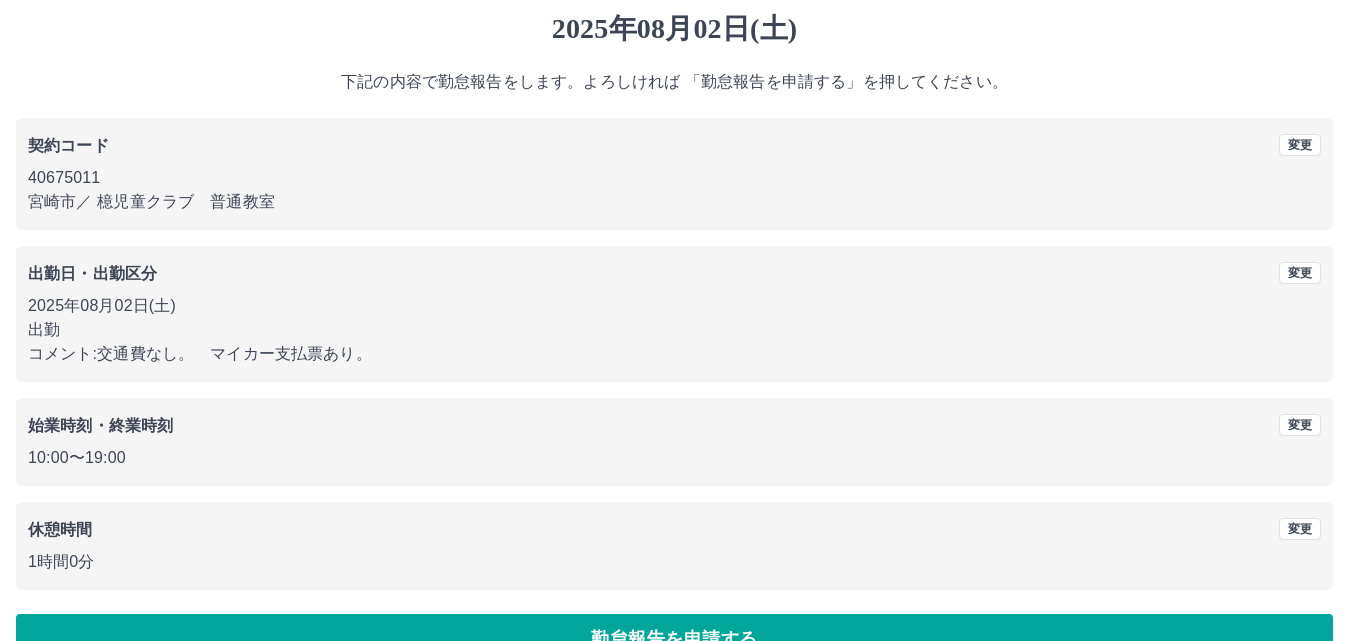 scroll, scrollTop: 108, scrollLeft: 0, axis: vertical 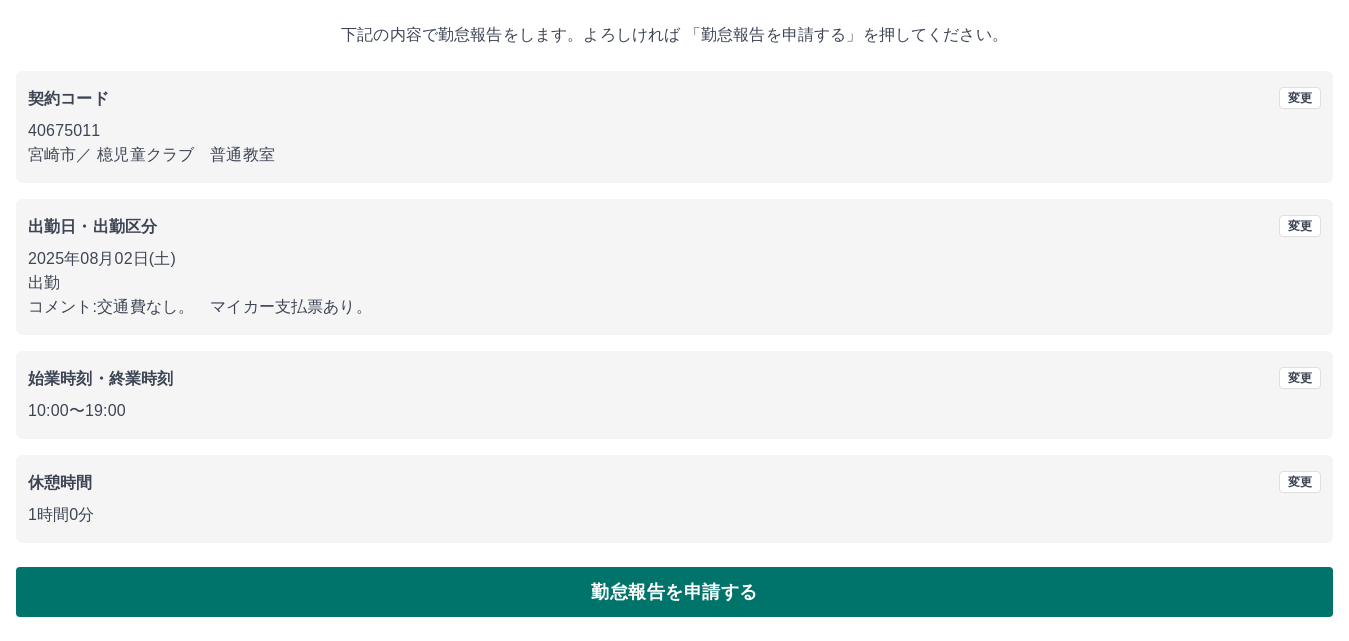 click on "勤怠報告を申請する" at bounding box center (674, 592) 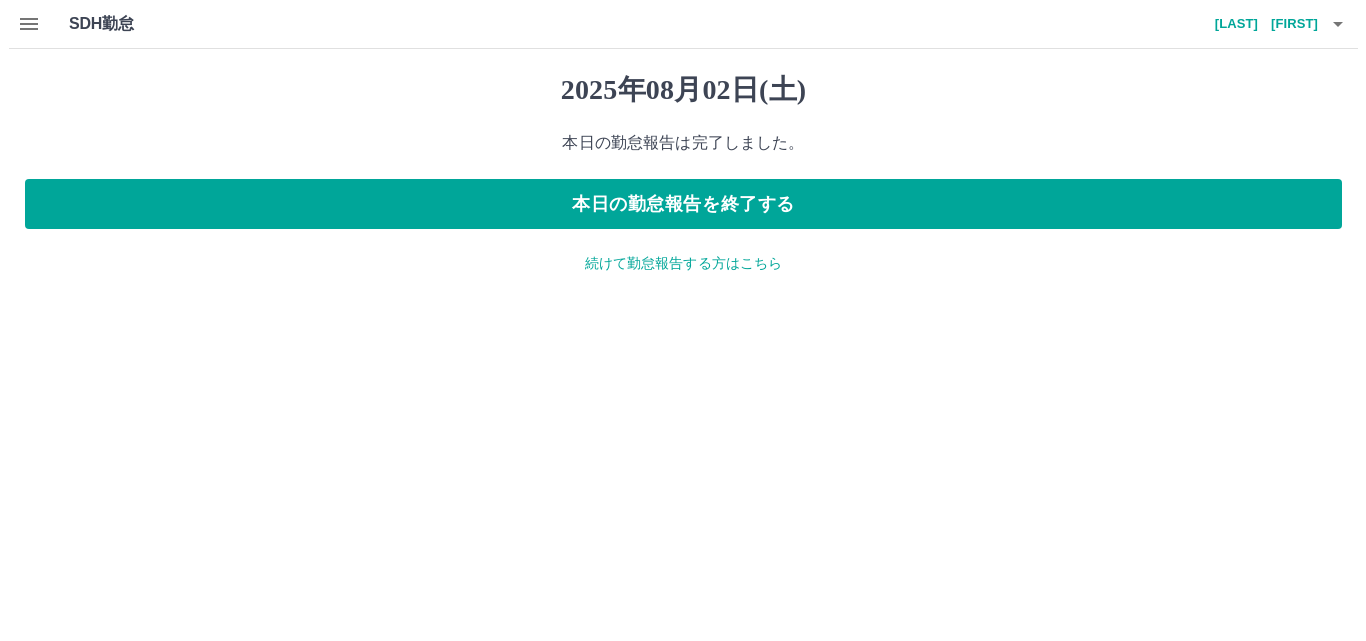 scroll, scrollTop: 0, scrollLeft: 0, axis: both 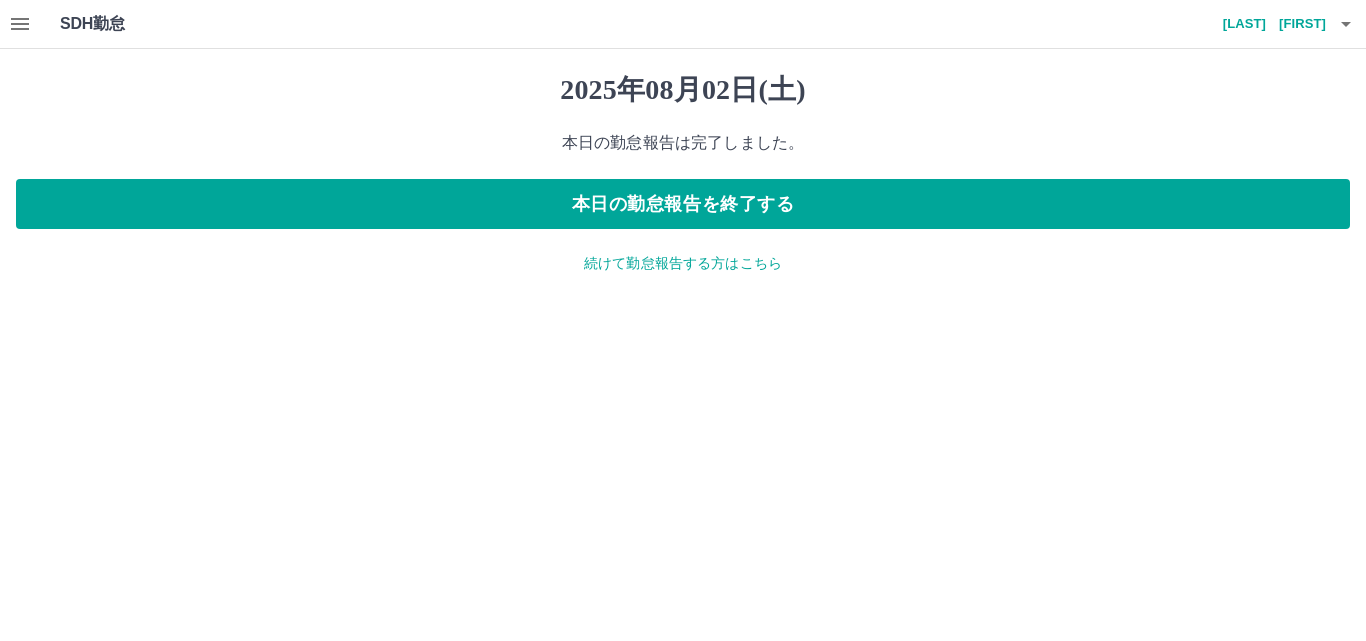 click on "続けて勤怠報告する方はこちら" at bounding box center (683, 263) 